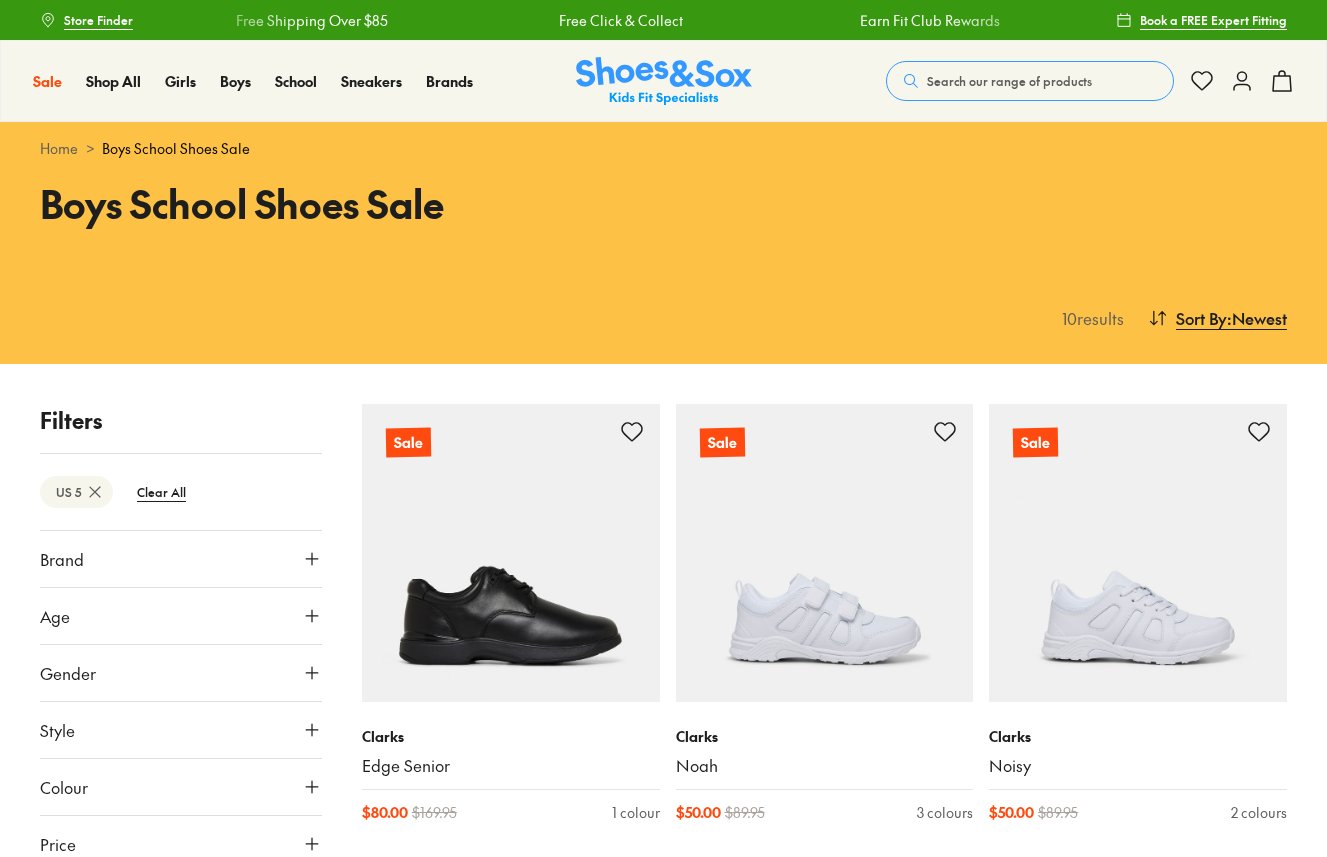 scroll, scrollTop: 0, scrollLeft: 0, axis: both 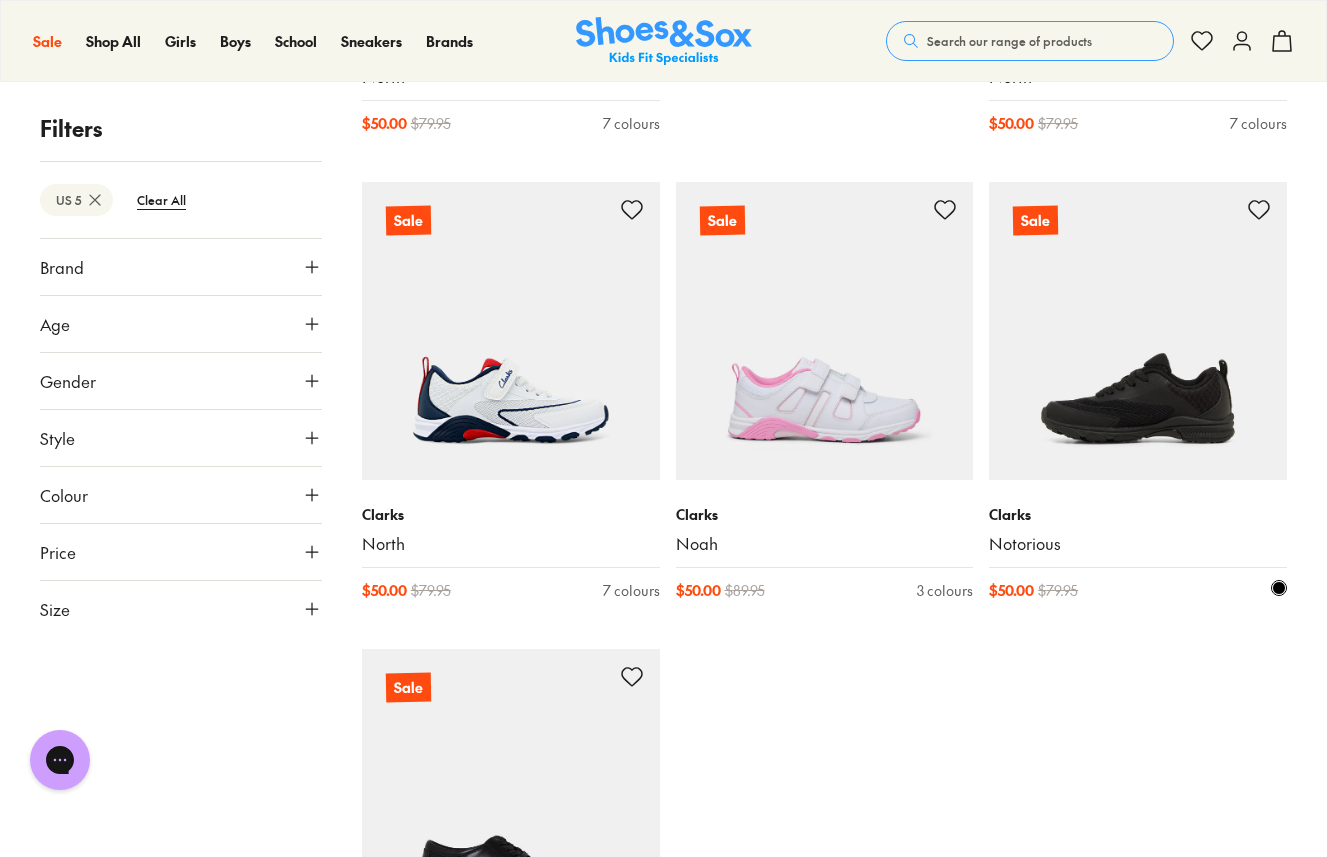 click at bounding box center [1138, 331] 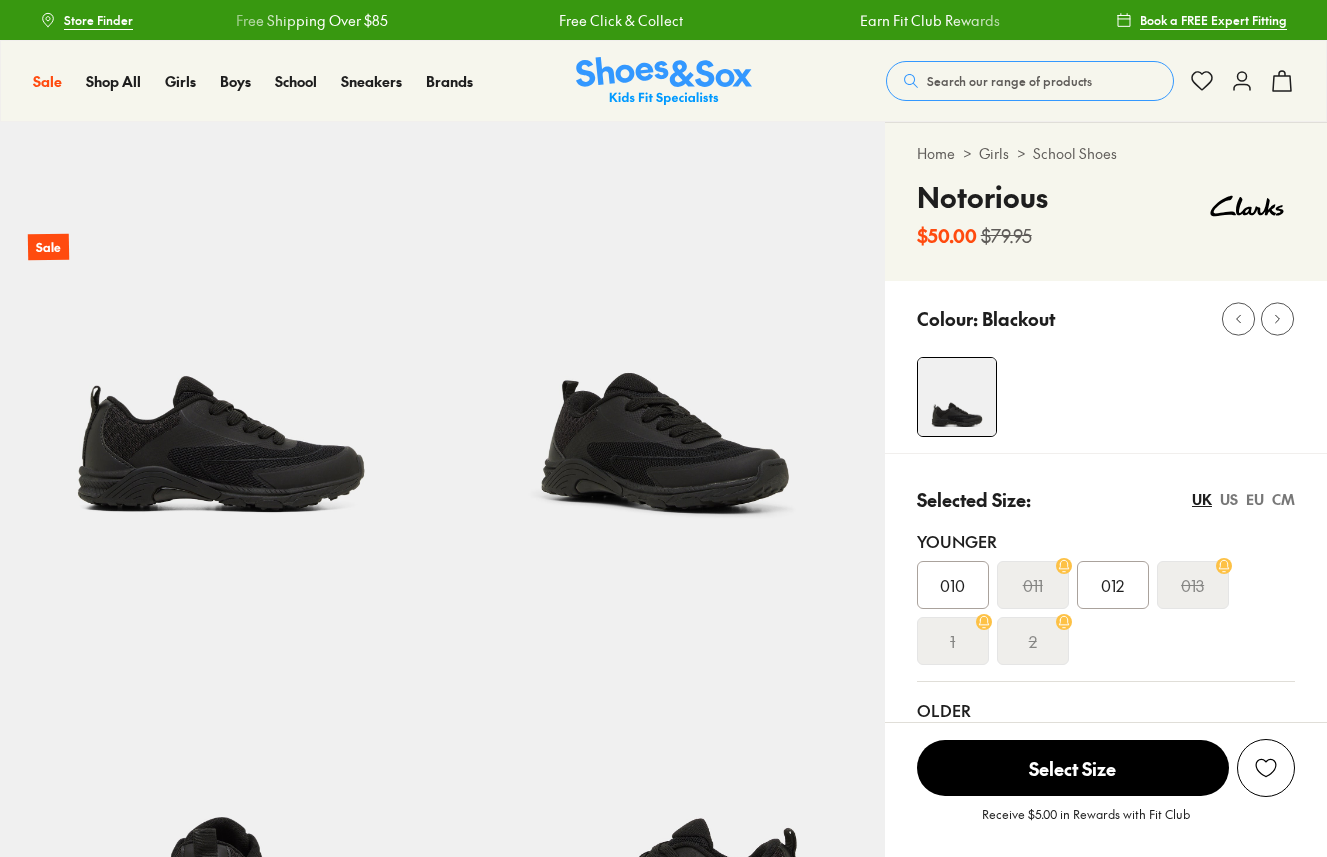 scroll, scrollTop: 0, scrollLeft: 0, axis: both 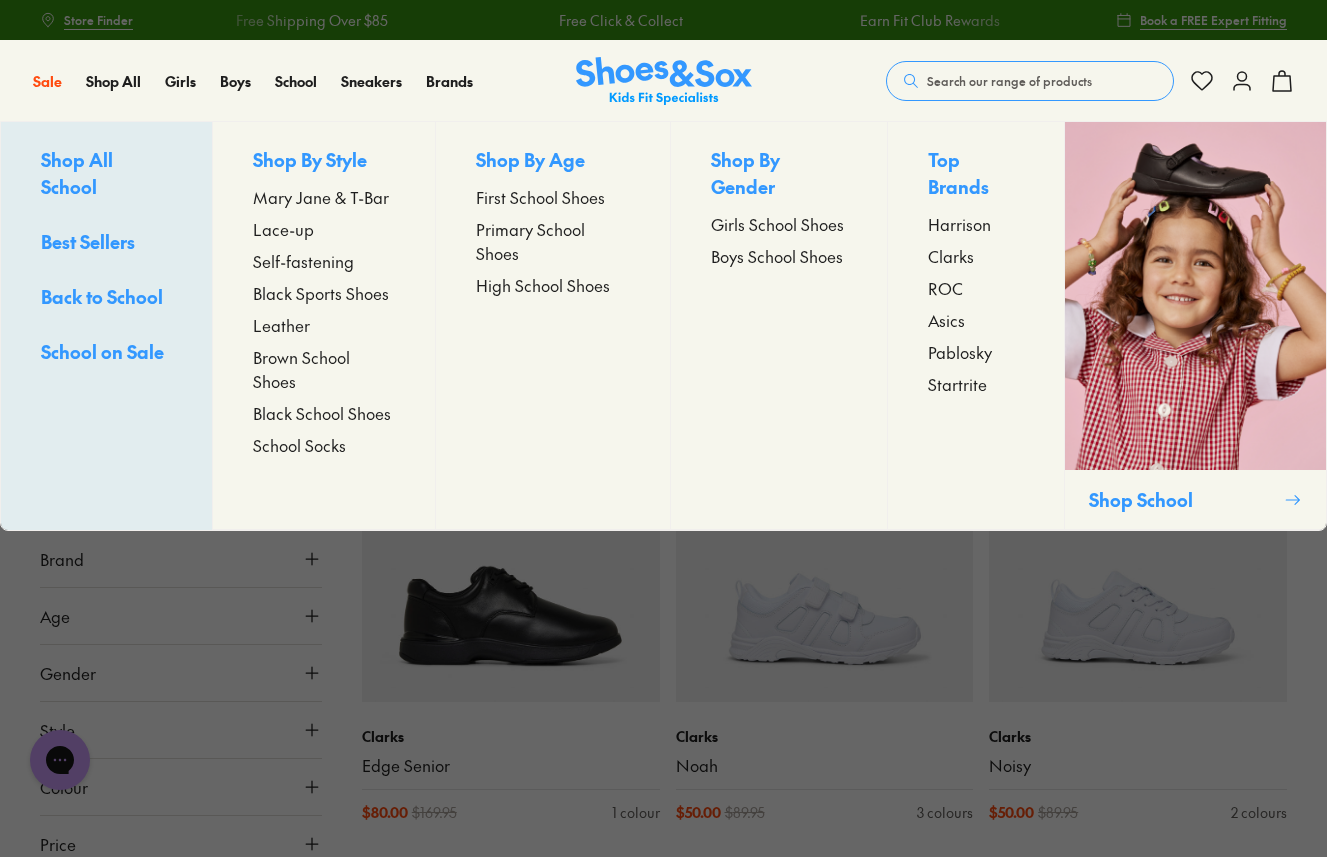 click on "Black Sports Shoes" at bounding box center [321, 293] 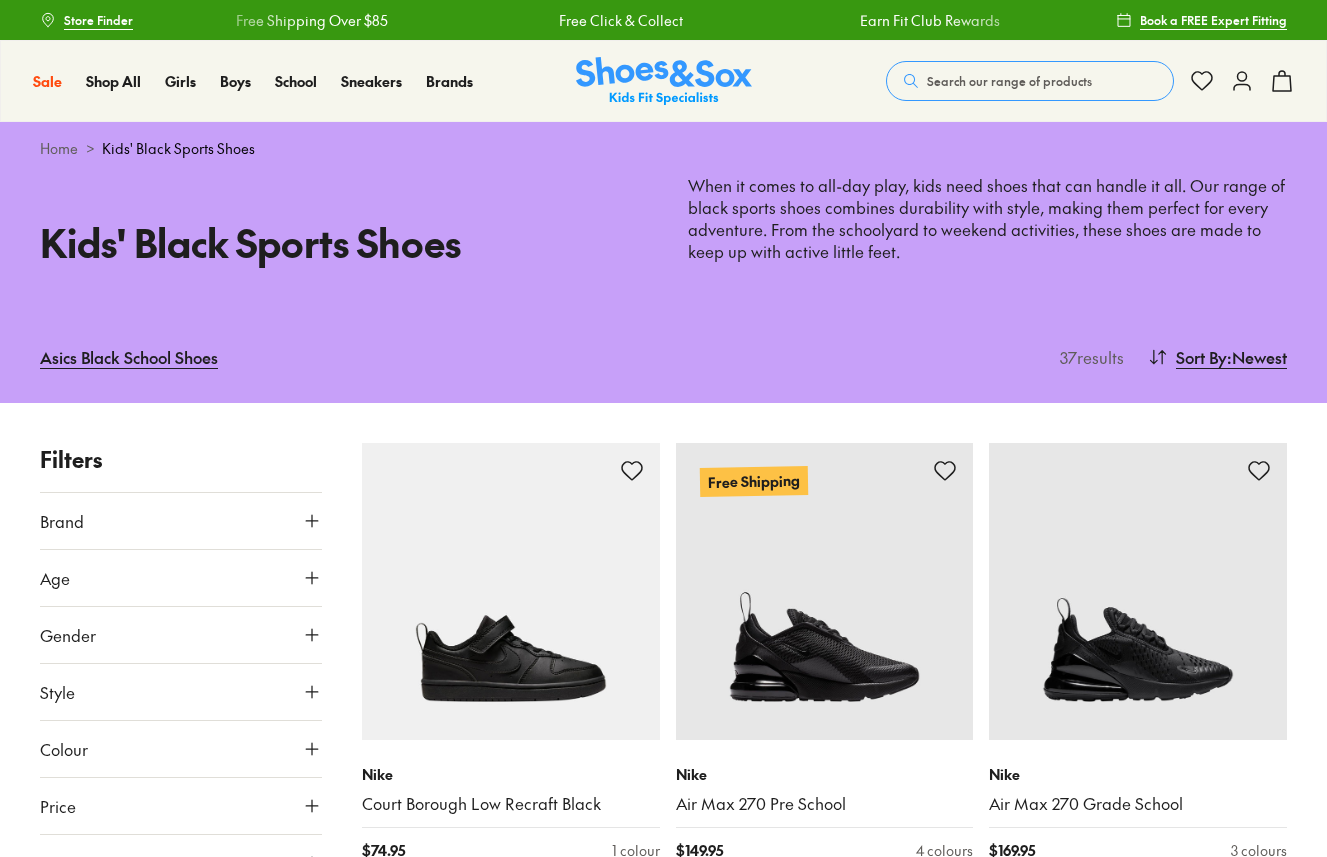 scroll, scrollTop: 0, scrollLeft: 0, axis: both 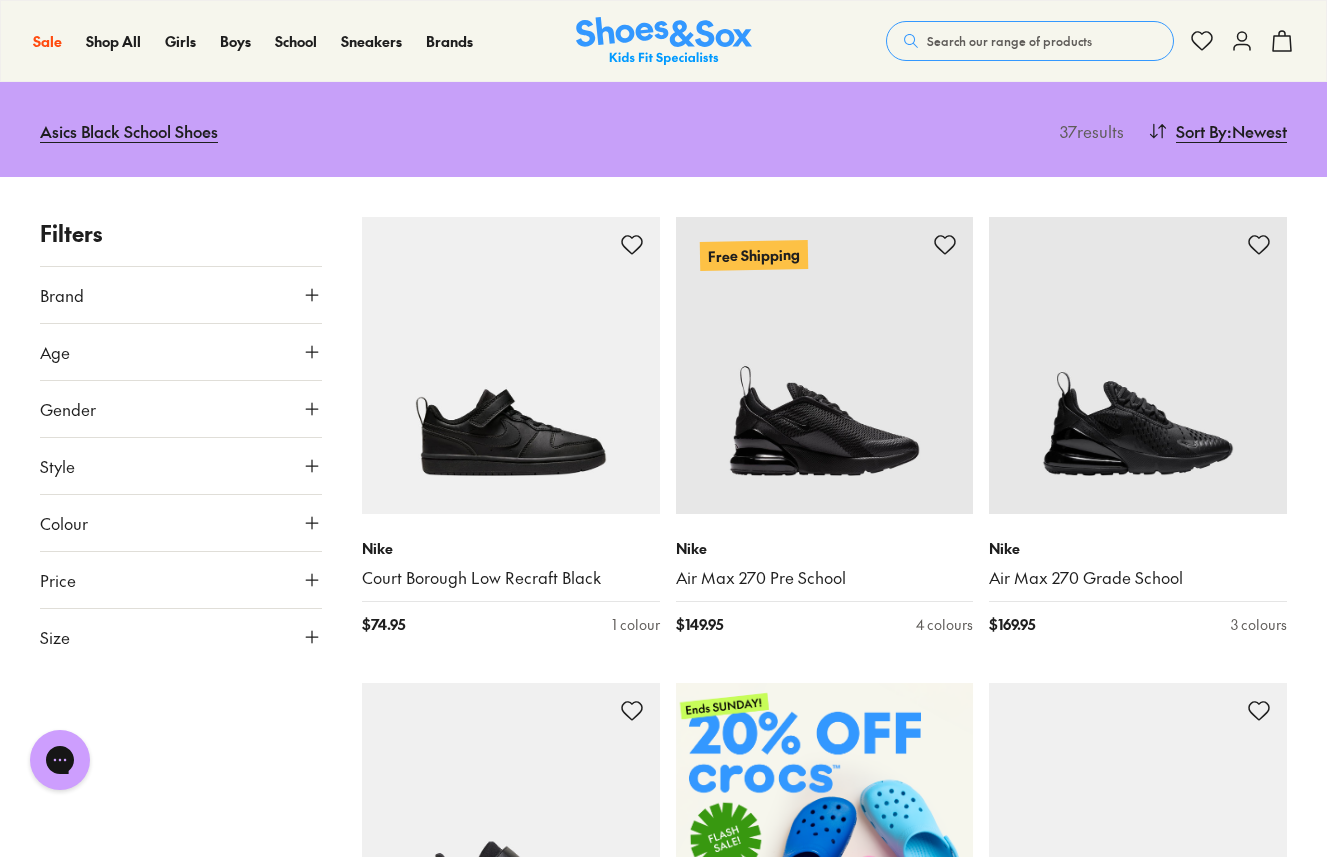 click 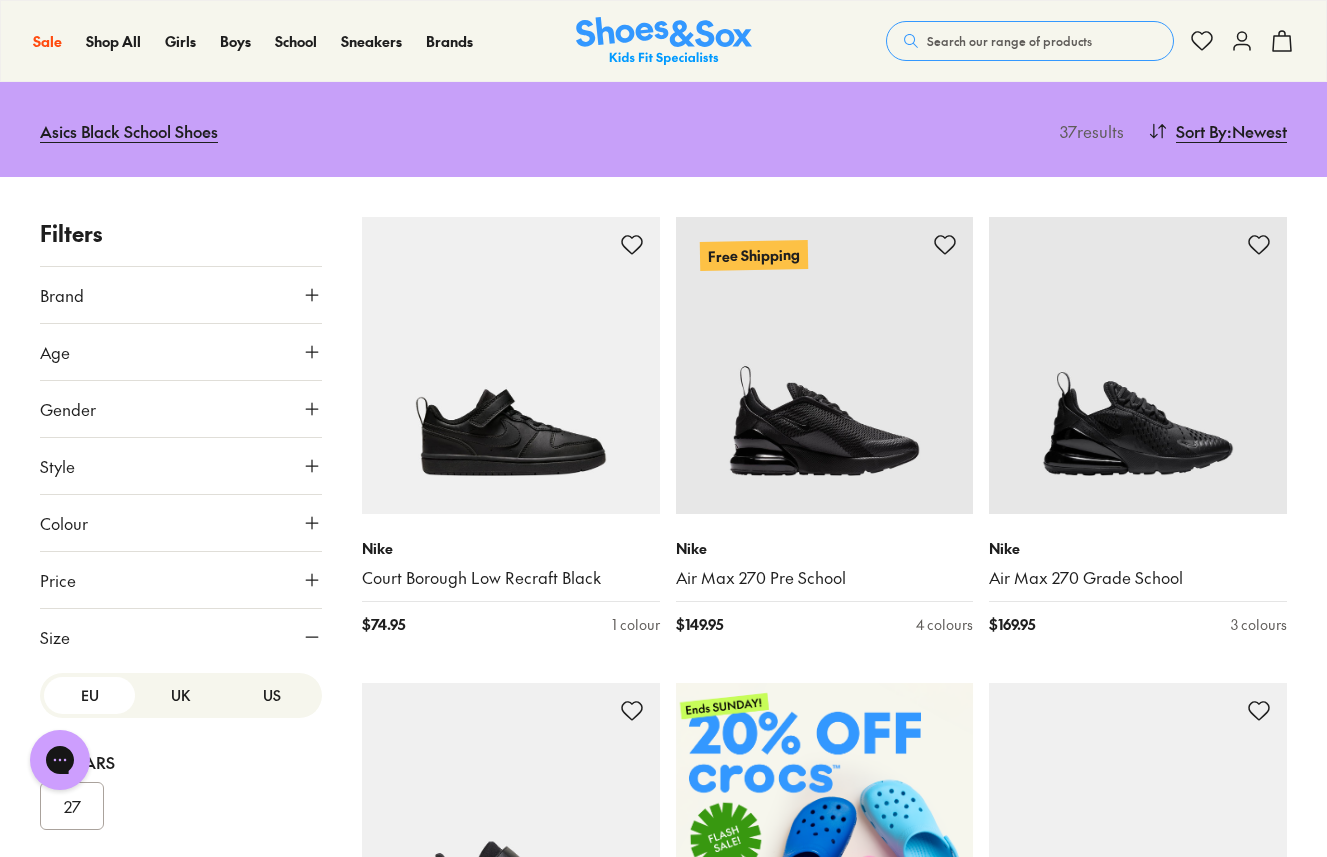 scroll, scrollTop: 87, scrollLeft: 0, axis: vertical 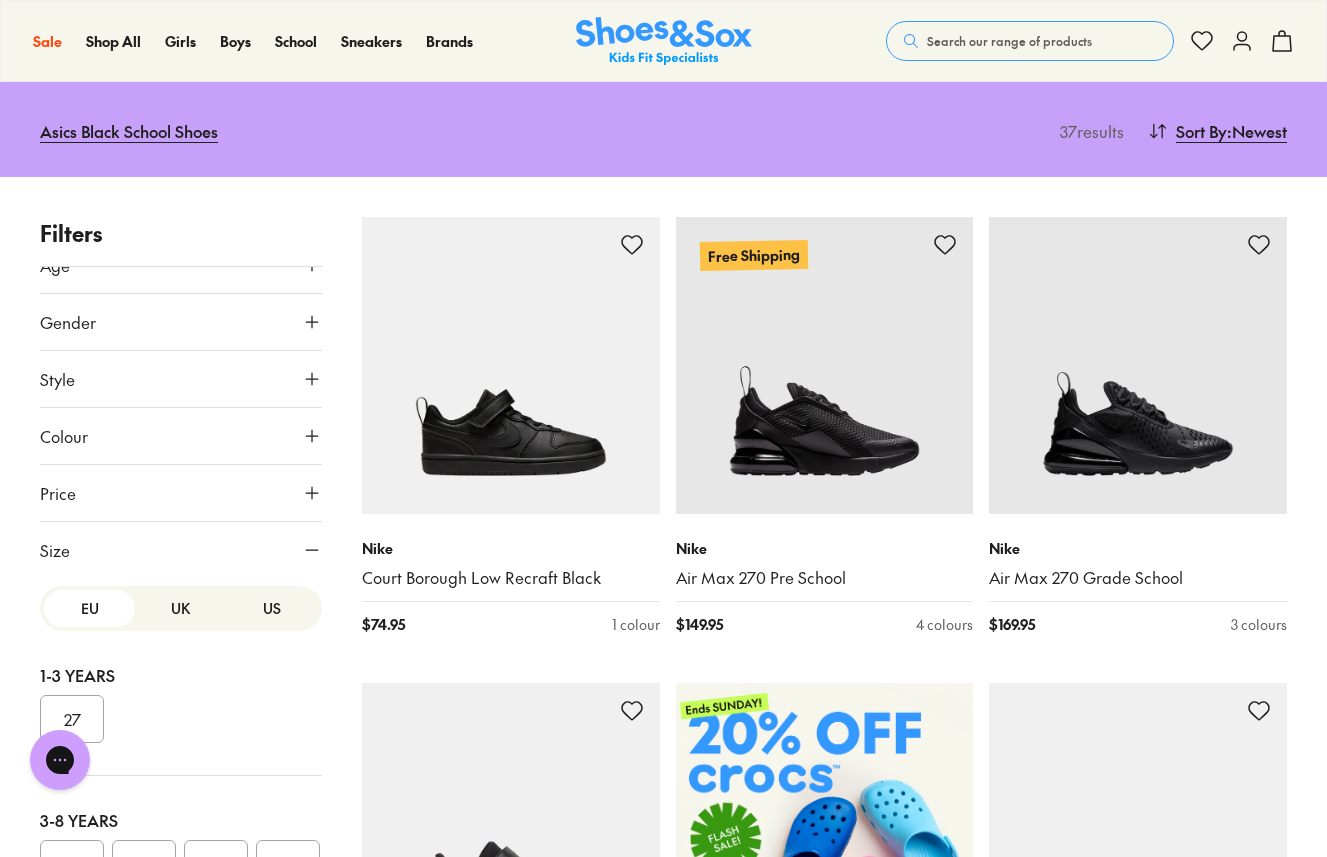 click on "US" at bounding box center (272, 608) 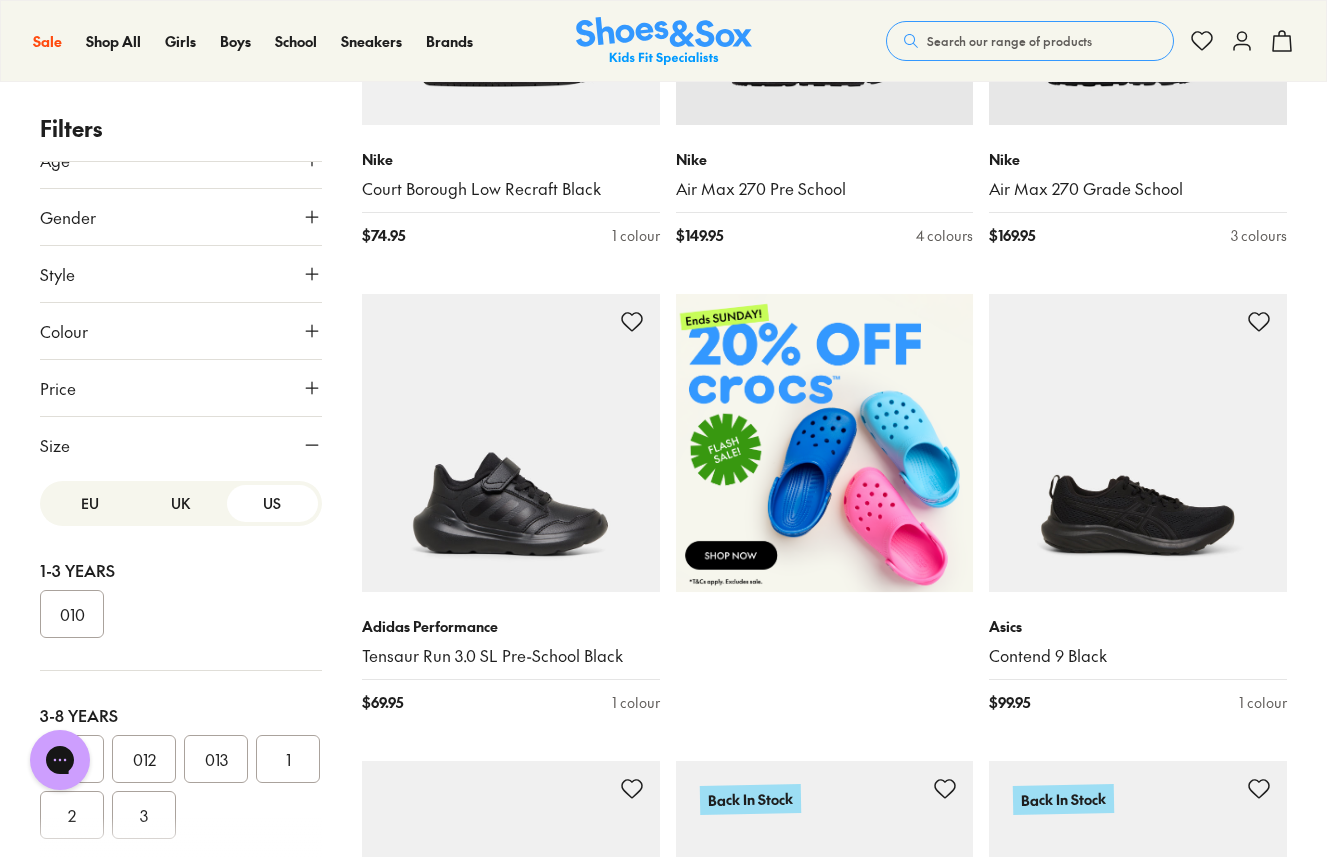 scroll, scrollTop: 617, scrollLeft: 0, axis: vertical 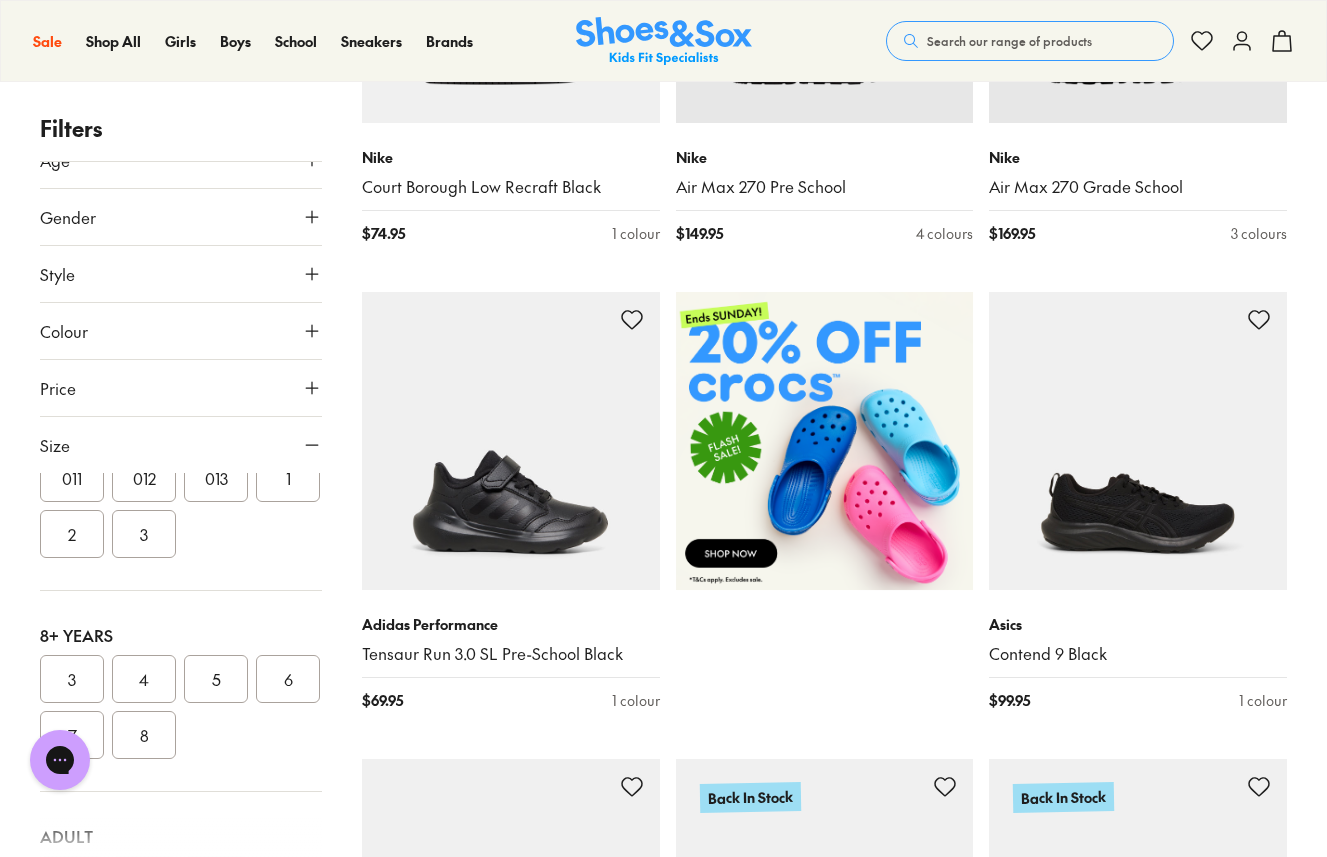 click on "4" at bounding box center [144, 679] 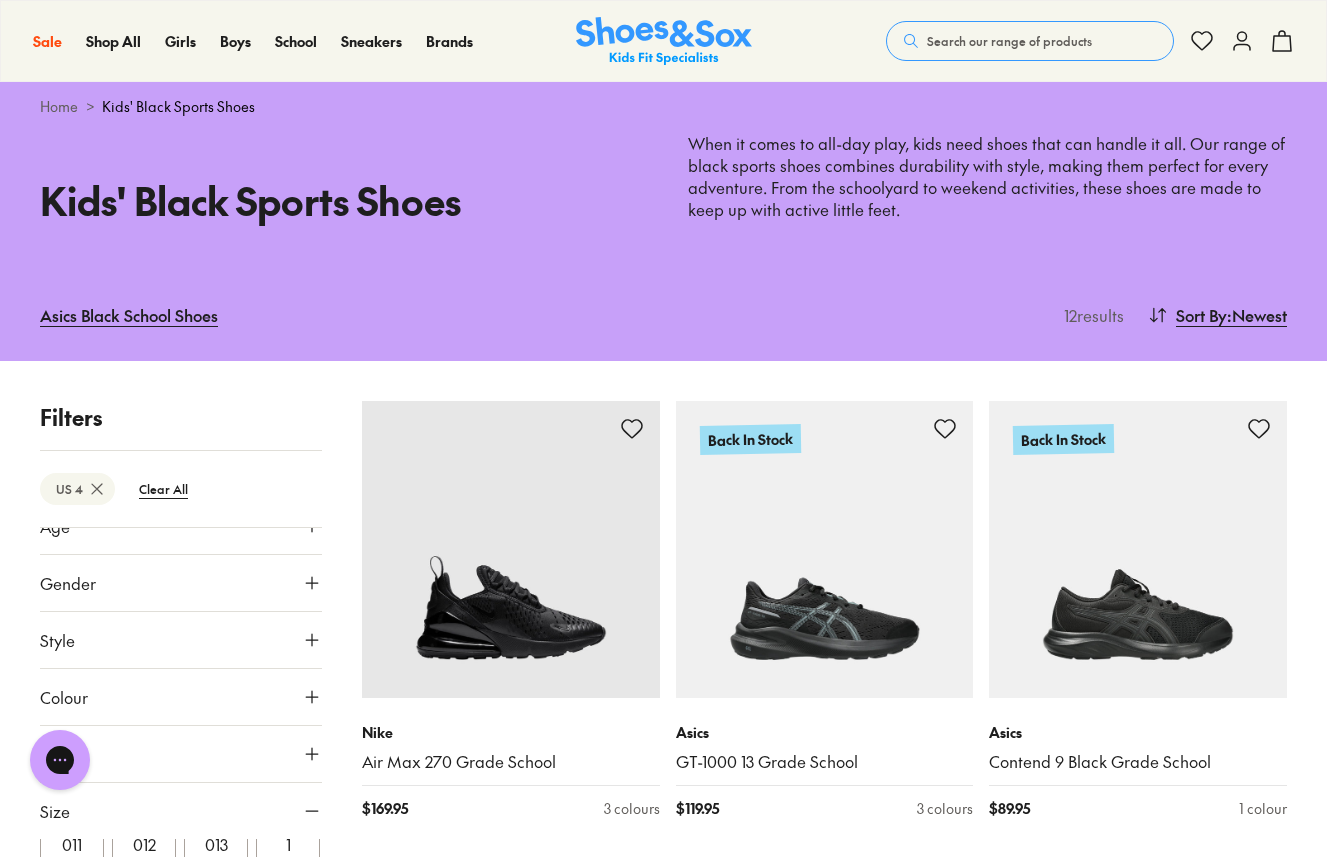 scroll, scrollTop: 49, scrollLeft: 0, axis: vertical 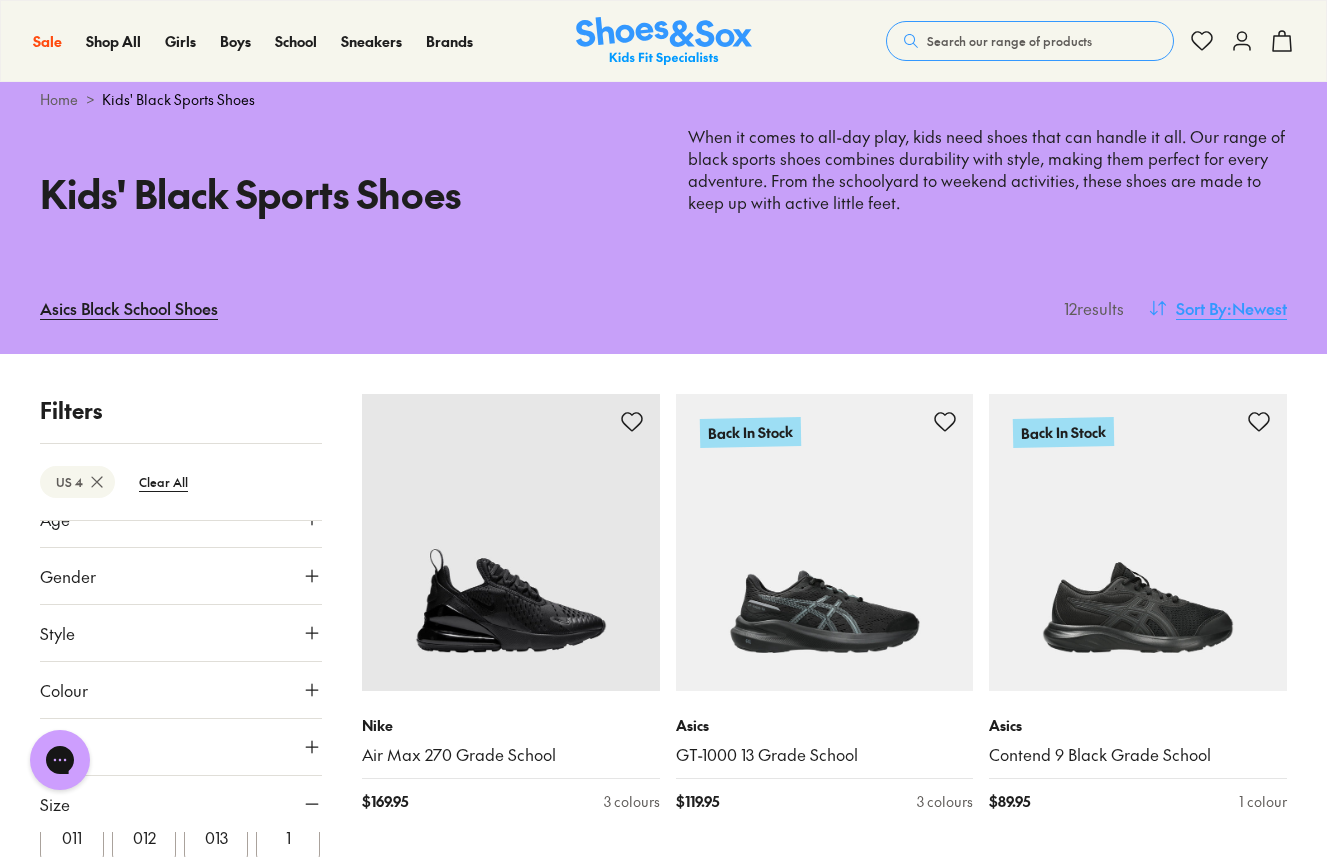click on ":  Newest" at bounding box center [1257, 308] 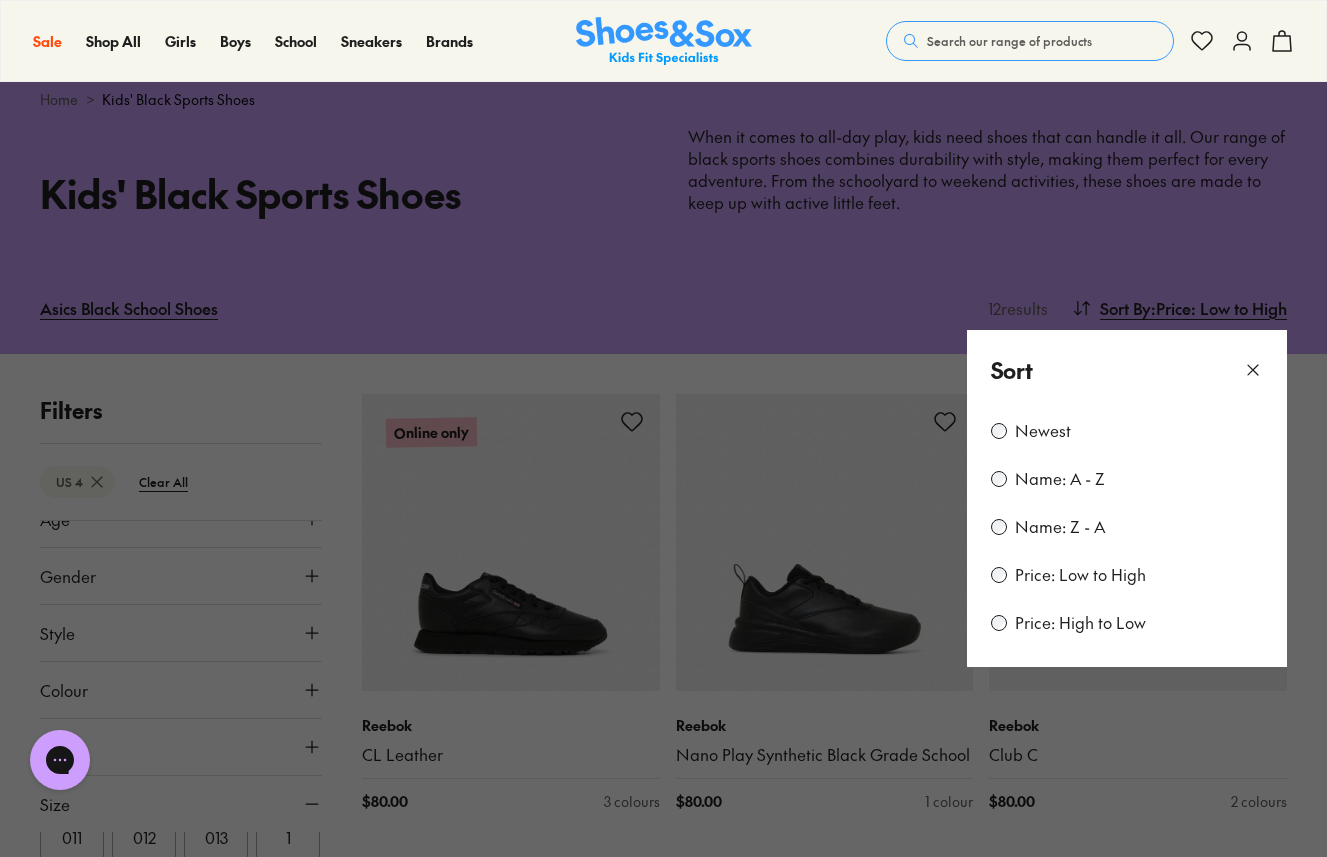 click at bounding box center (663, 428) 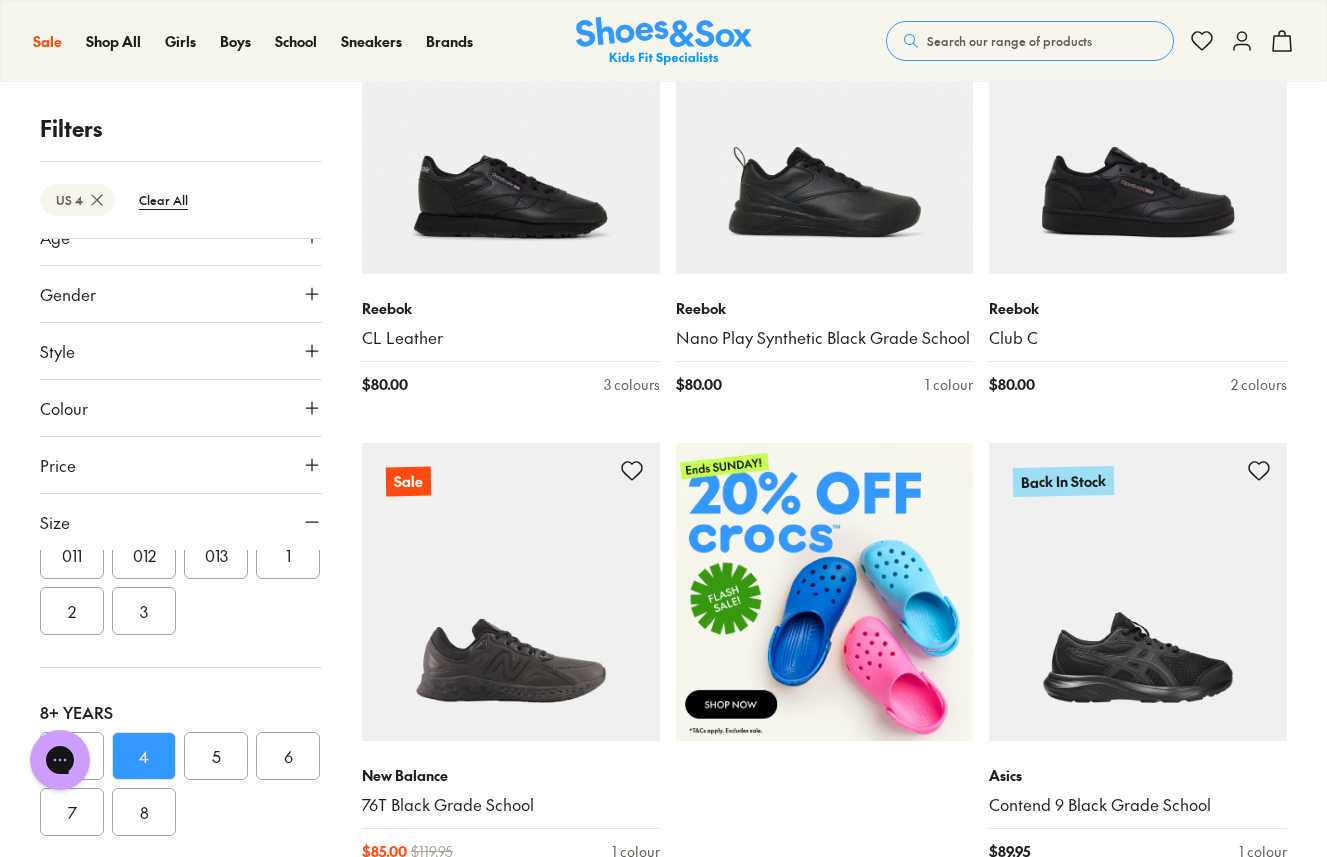 scroll, scrollTop: 461, scrollLeft: 0, axis: vertical 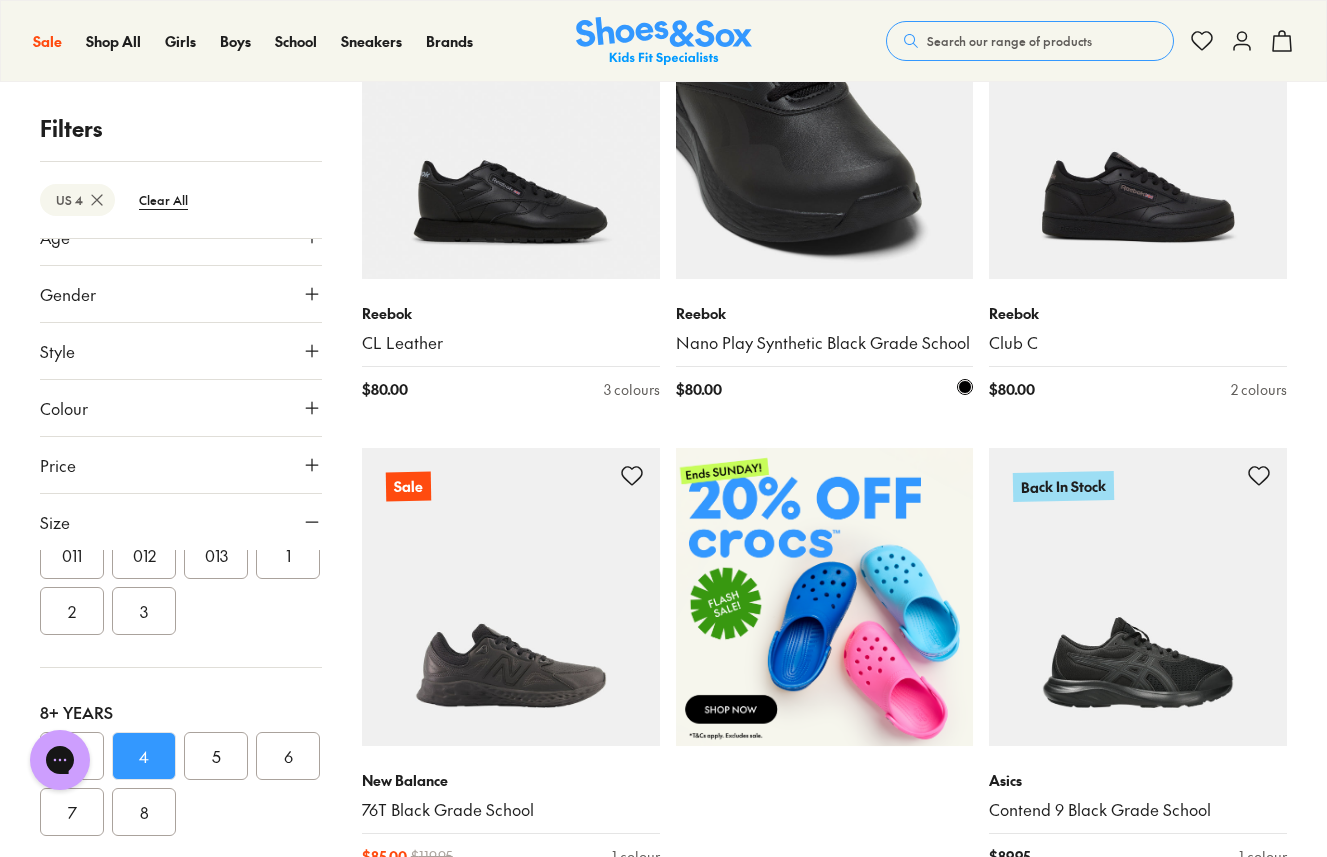 click at bounding box center [825, 131] 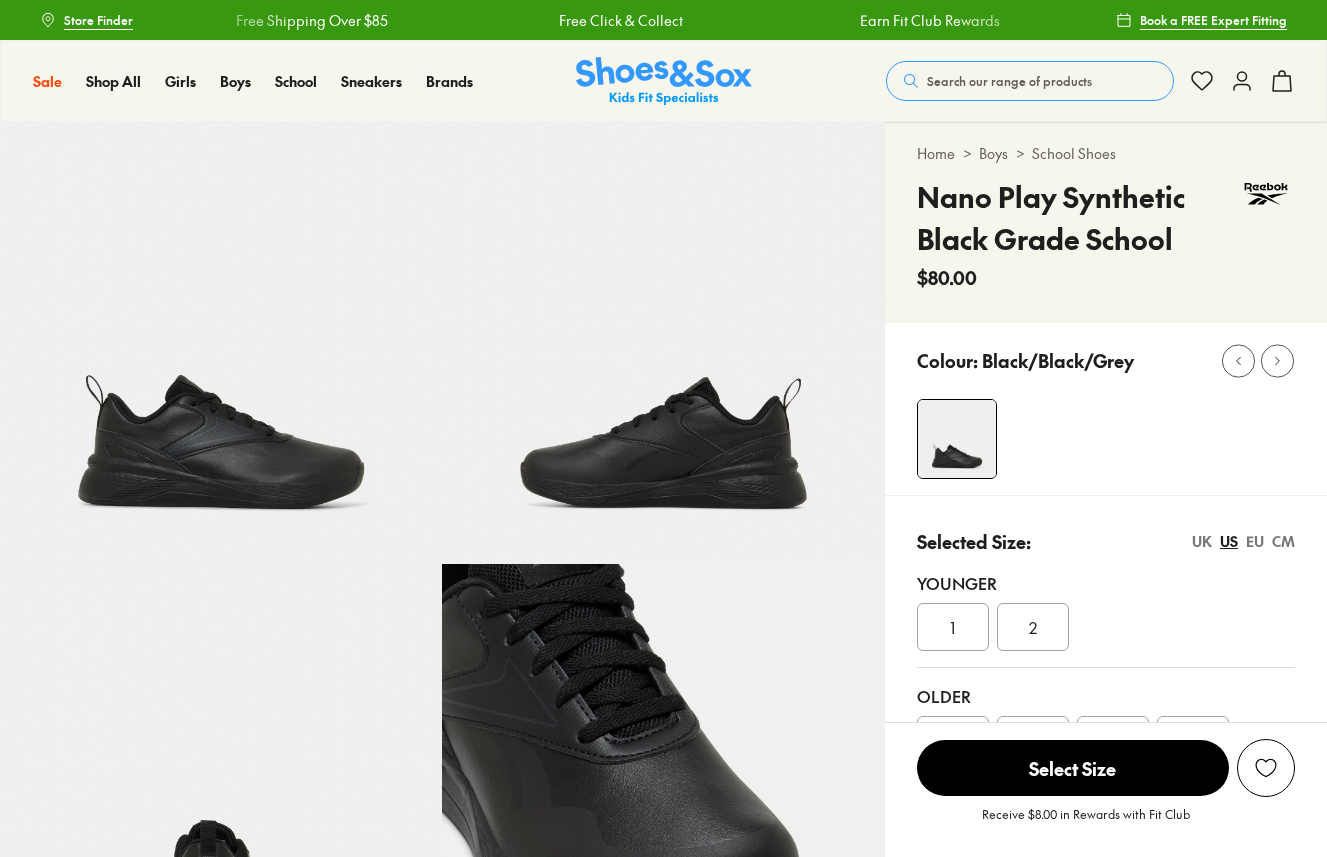 scroll, scrollTop: 0, scrollLeft: 0, axis: both 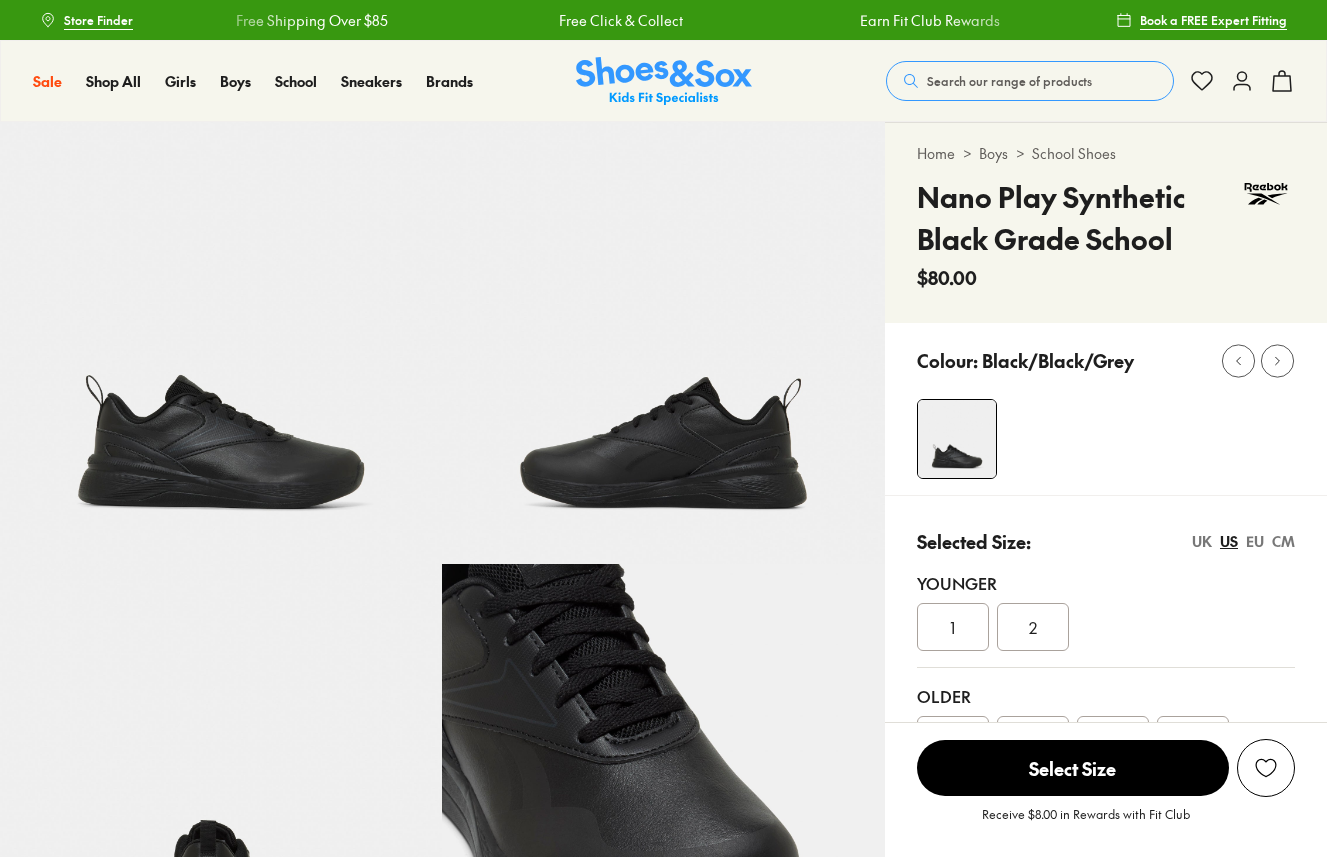 select on "*" 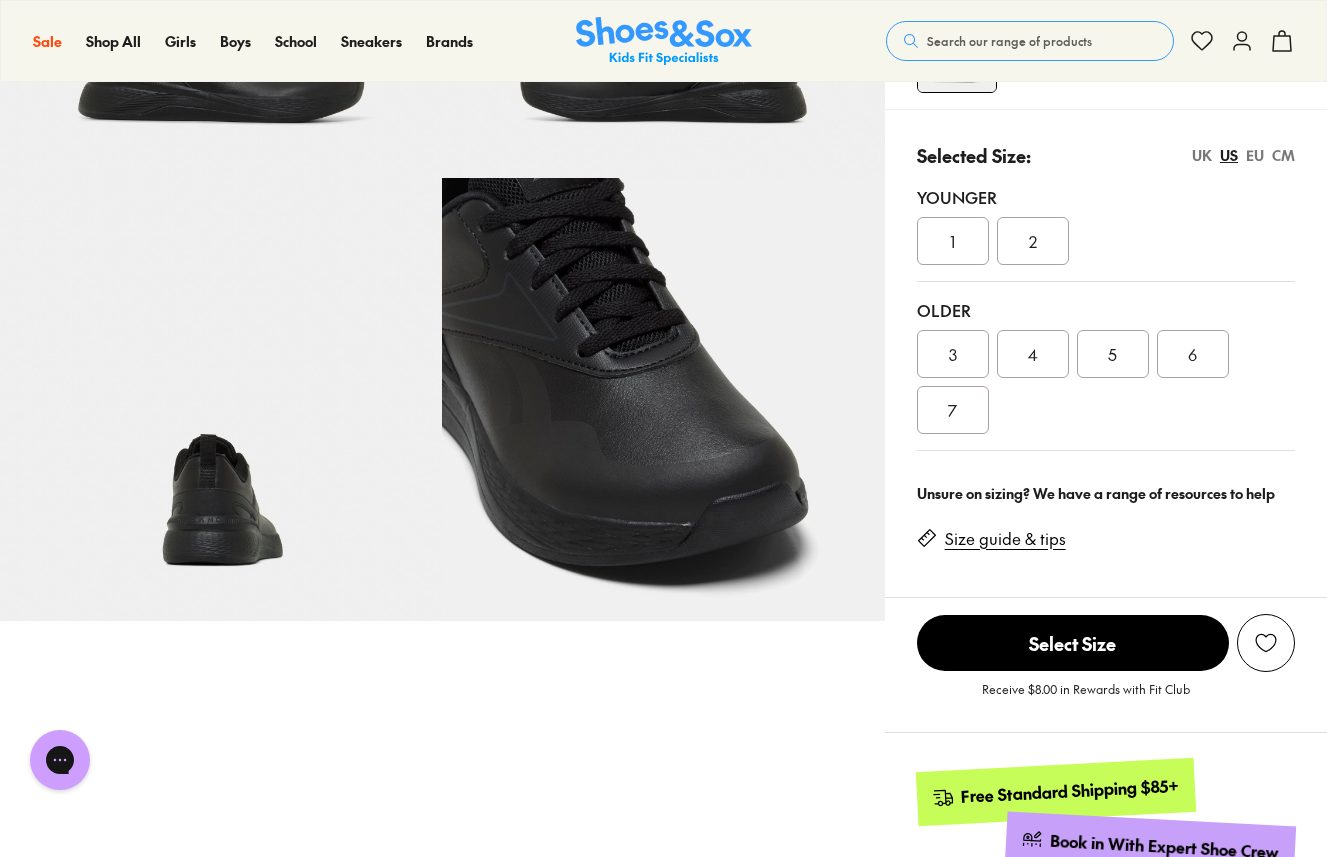 scroll, scrollTop: 390, scrollLeft: 0, axis: vertical 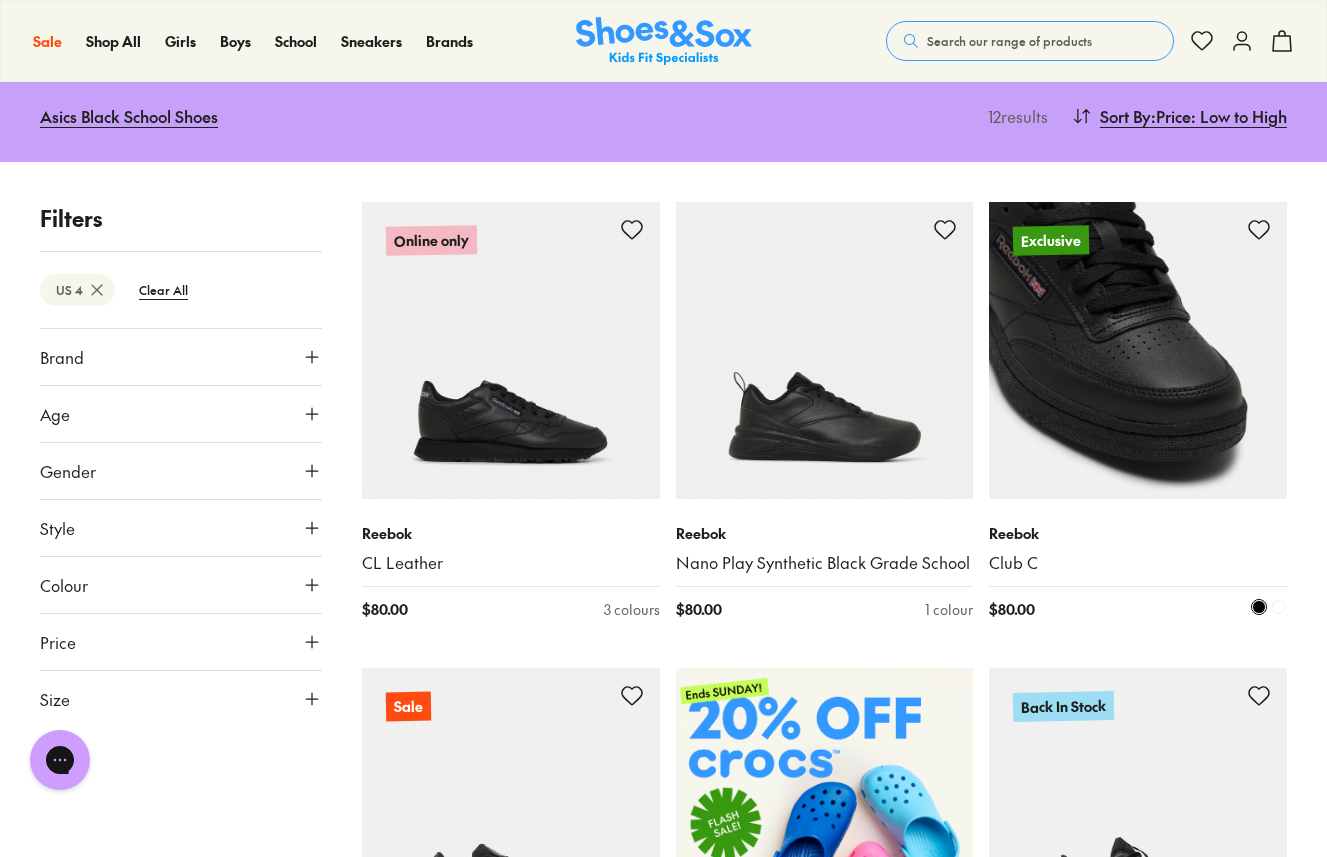 click at bounding box center (1138, 351) 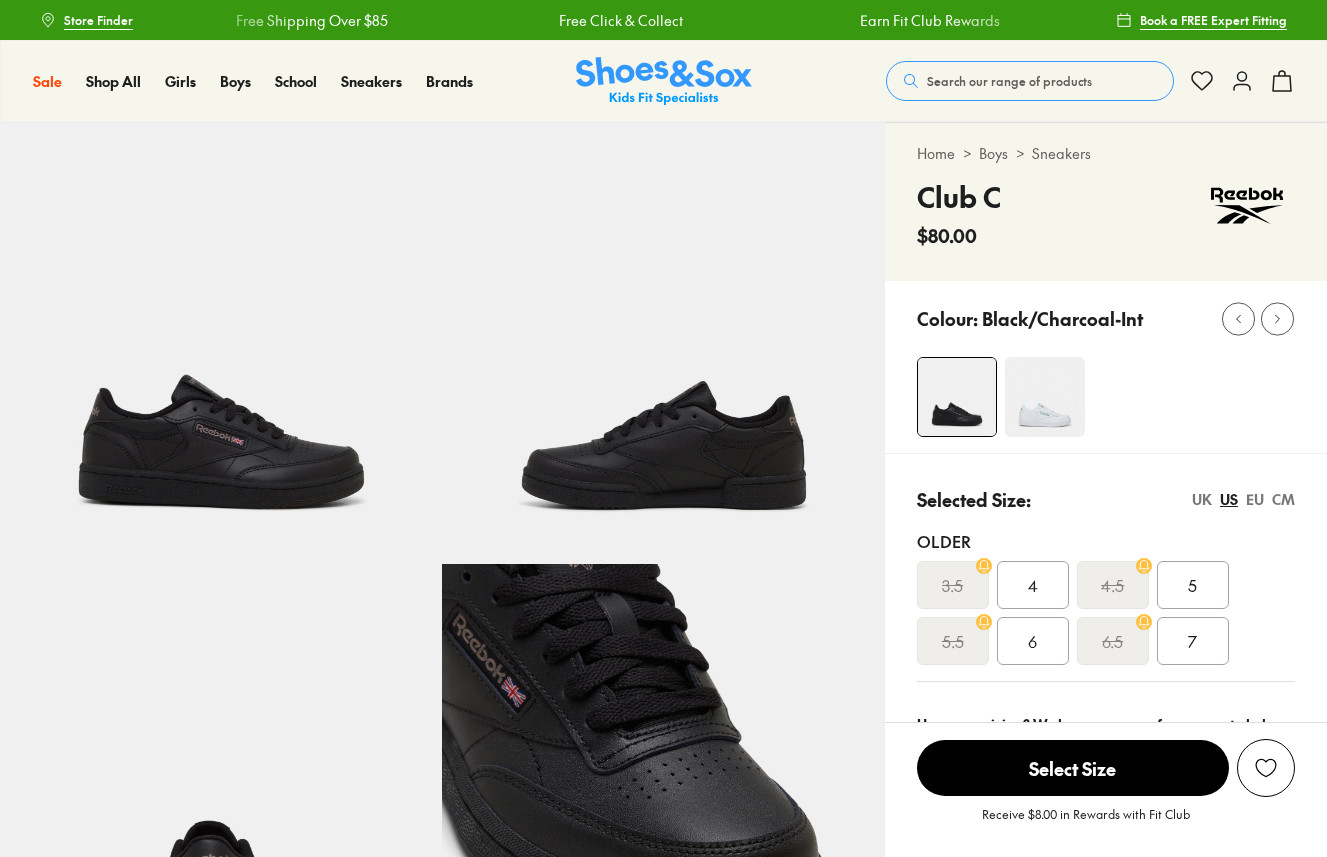 scroll, scrollTop: 0, scrollLeft: 0, axis: both 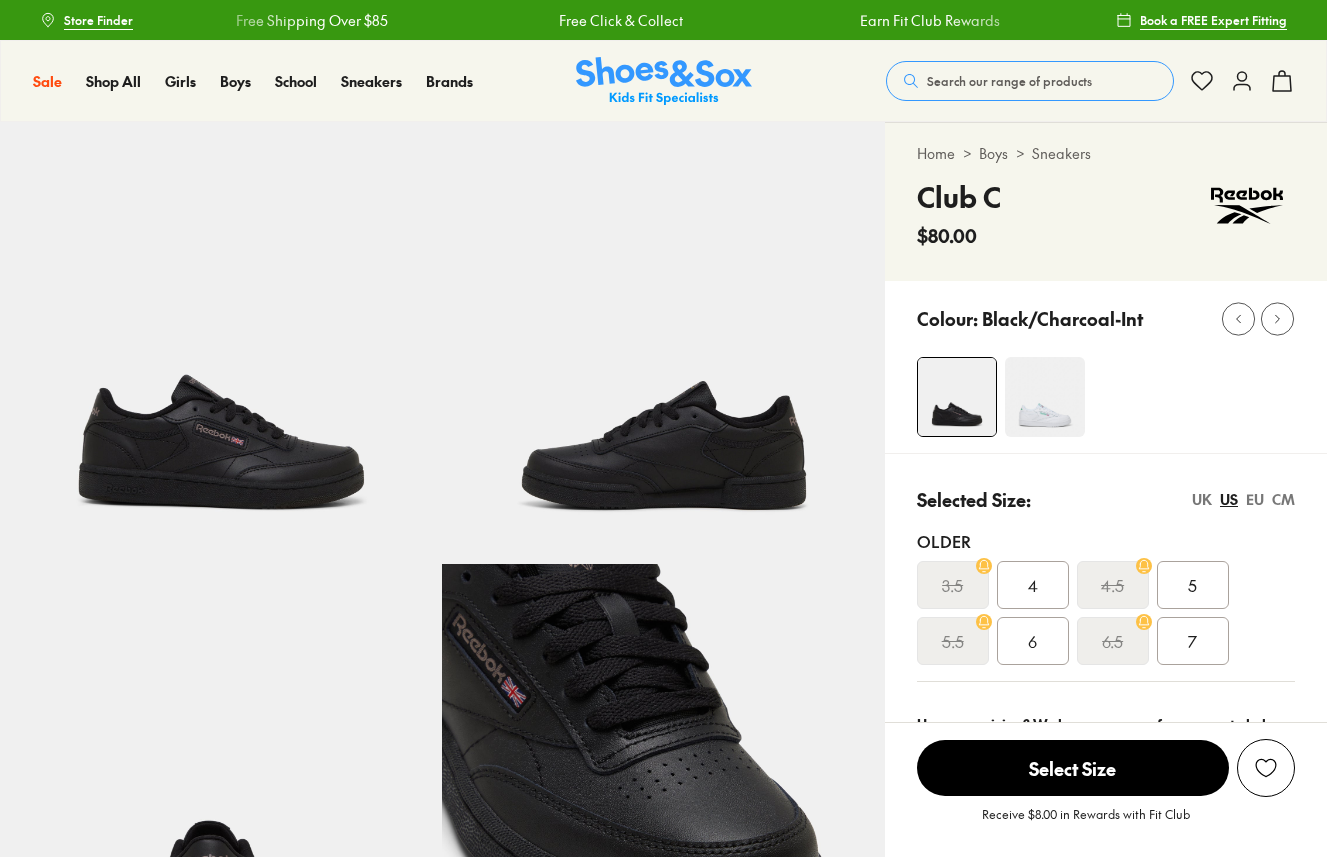 select on "*" 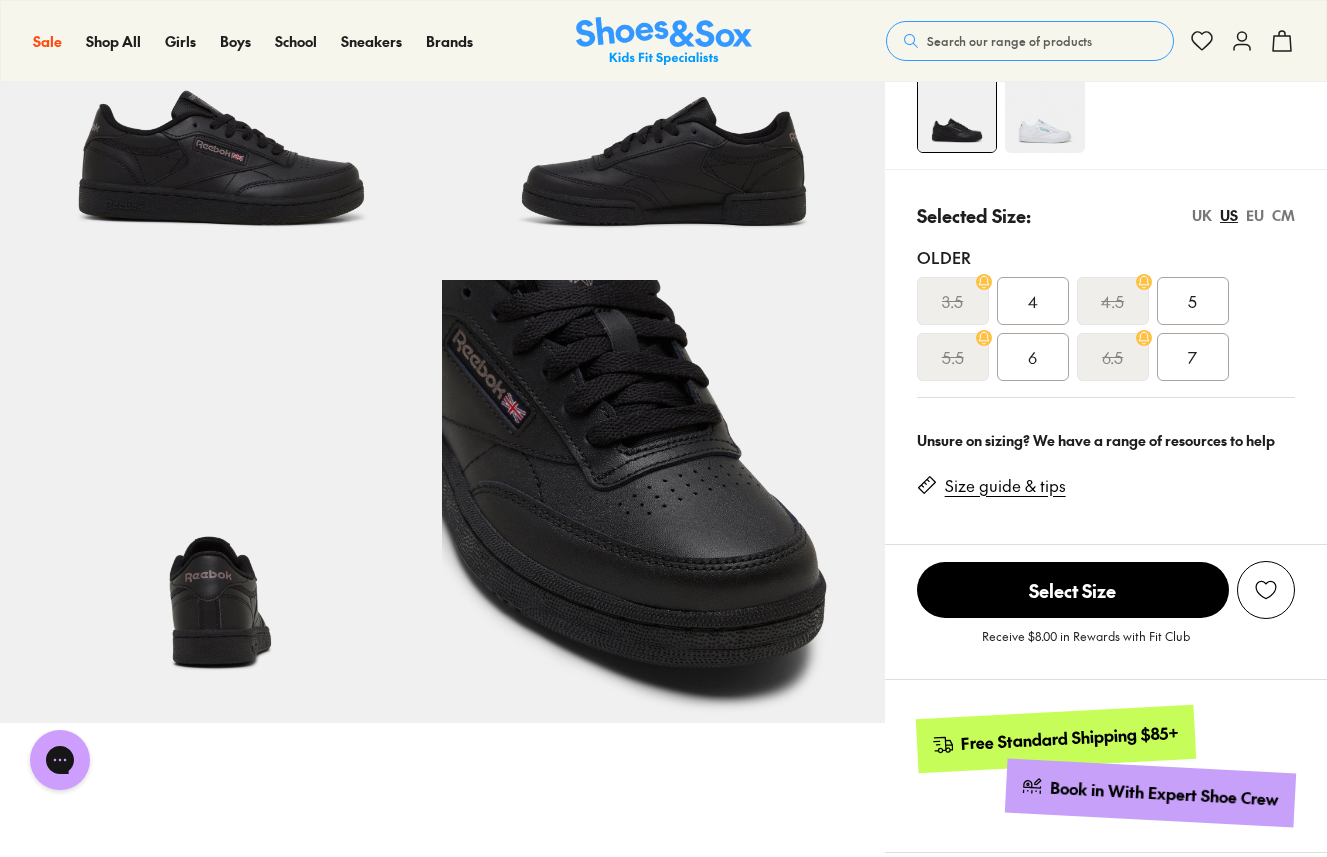 scroll, scrollTop: 285, scrollLeft: 0, axis: vertical 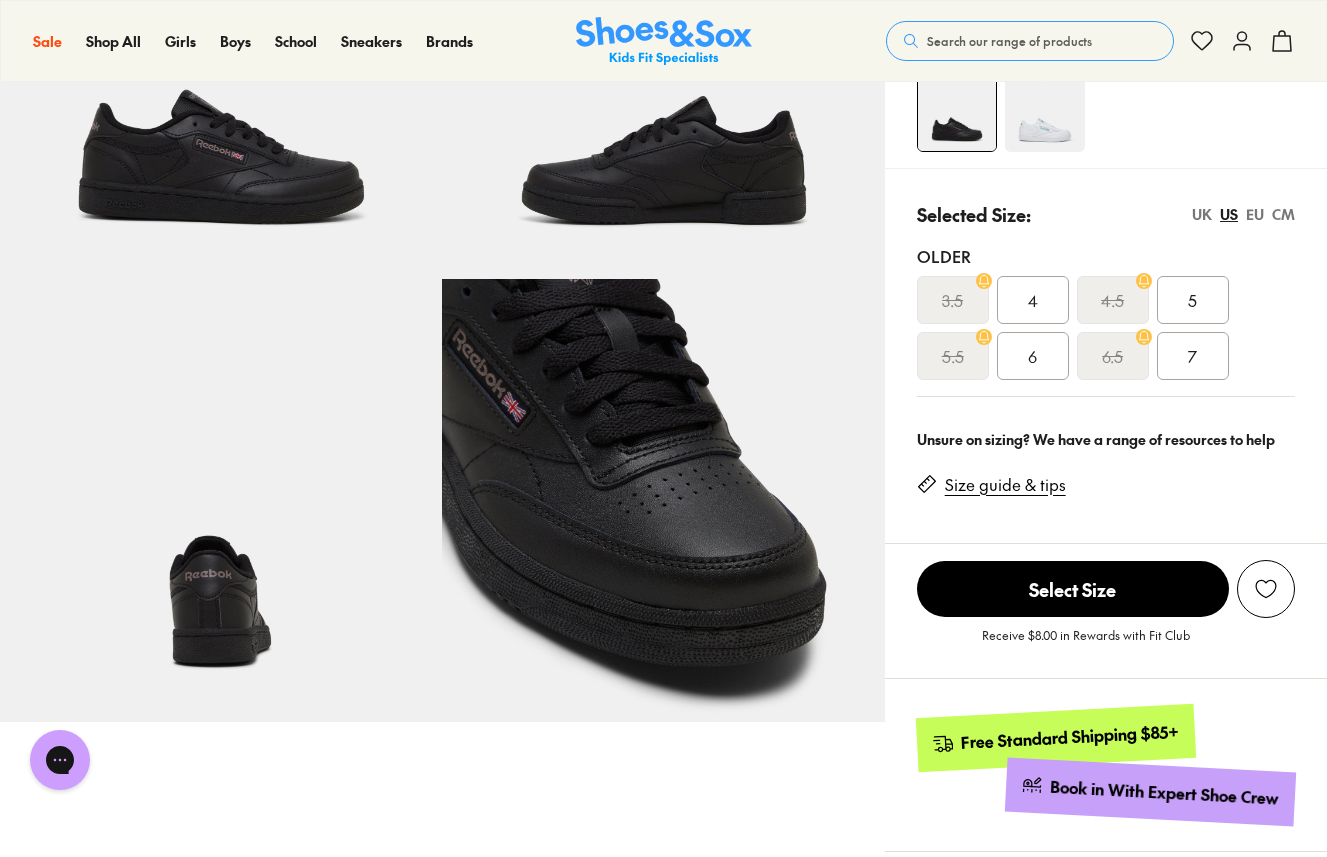 click on "4" at bounding box center [1033, 300] 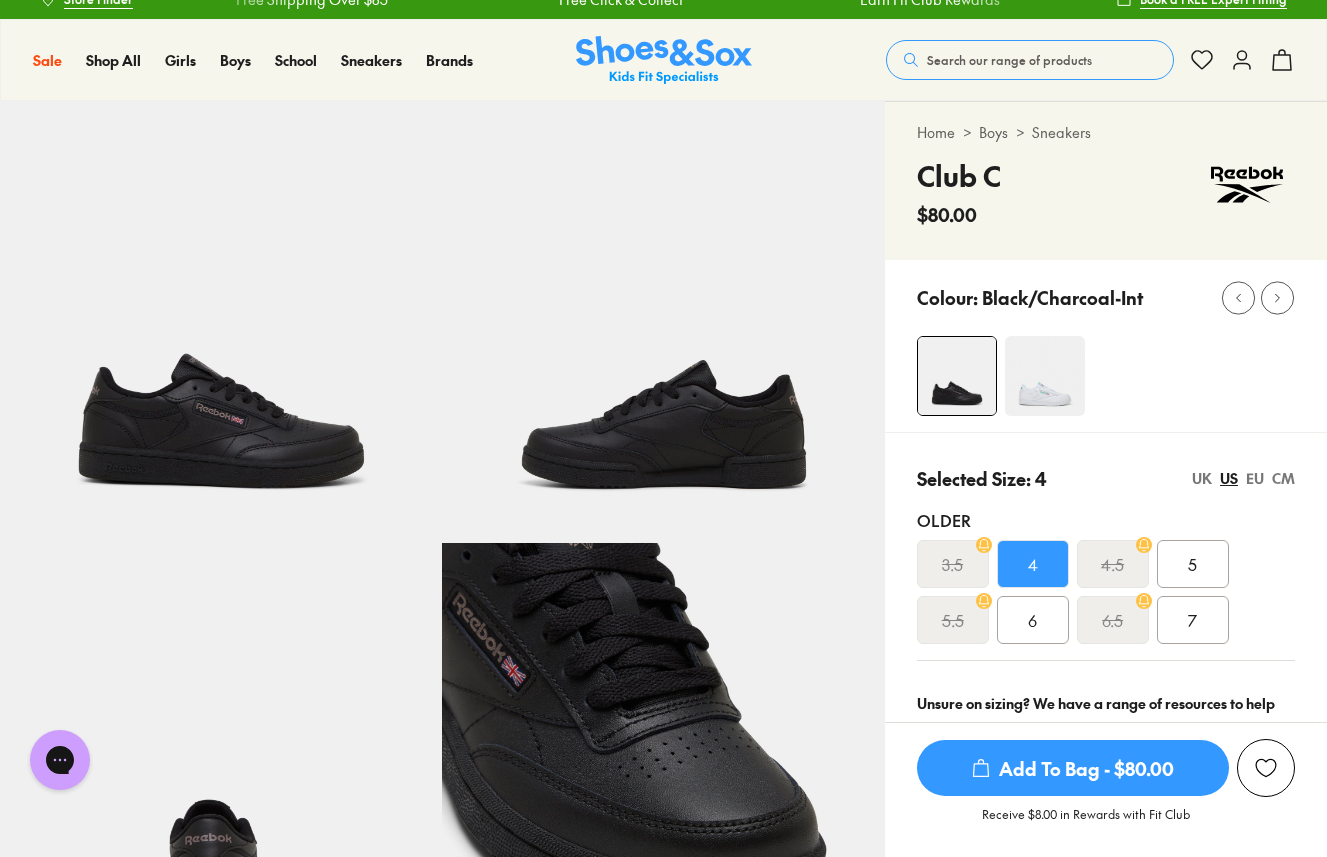 scroll, scrollTop: 0, scrollLeft: 0, axis: both 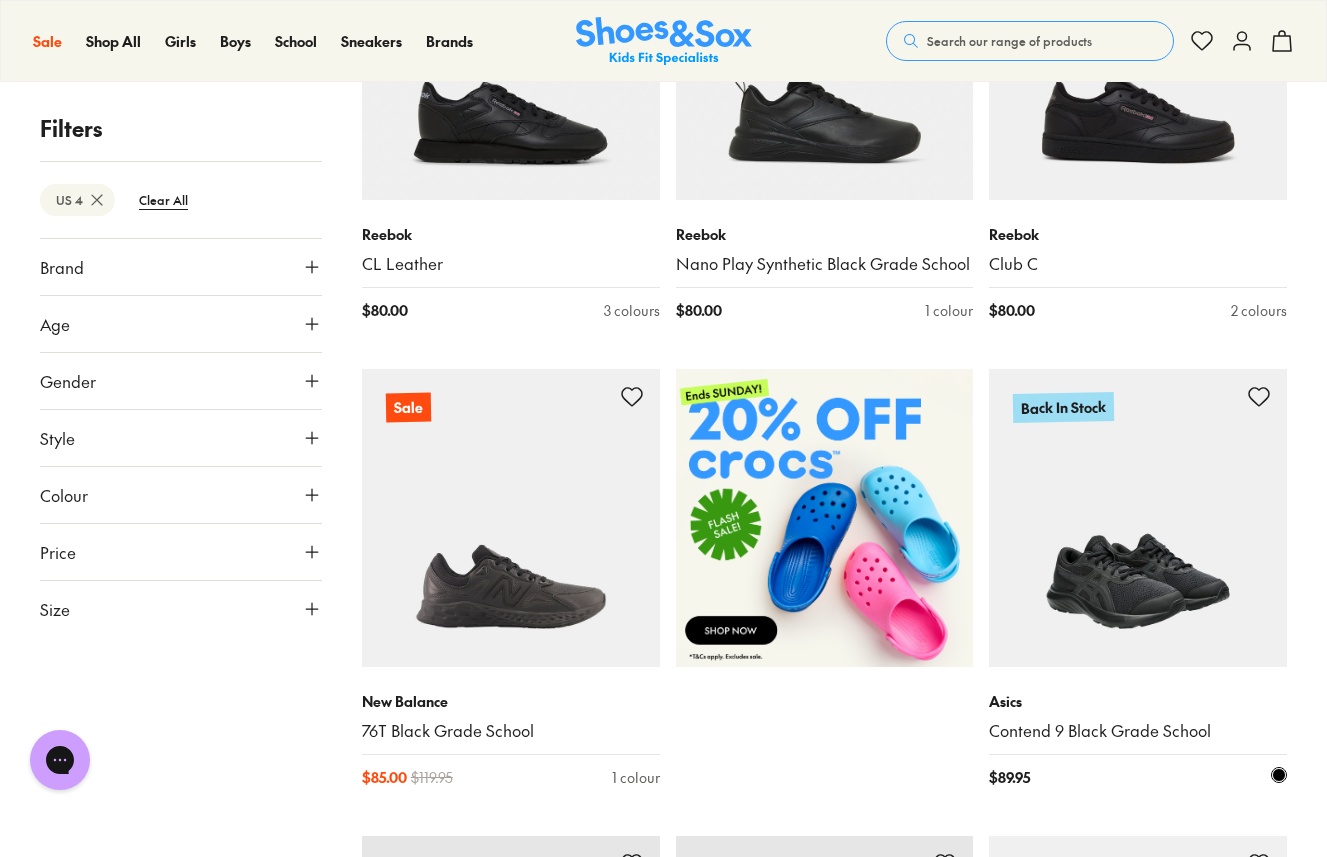 click at bounding box center [1138, 518] 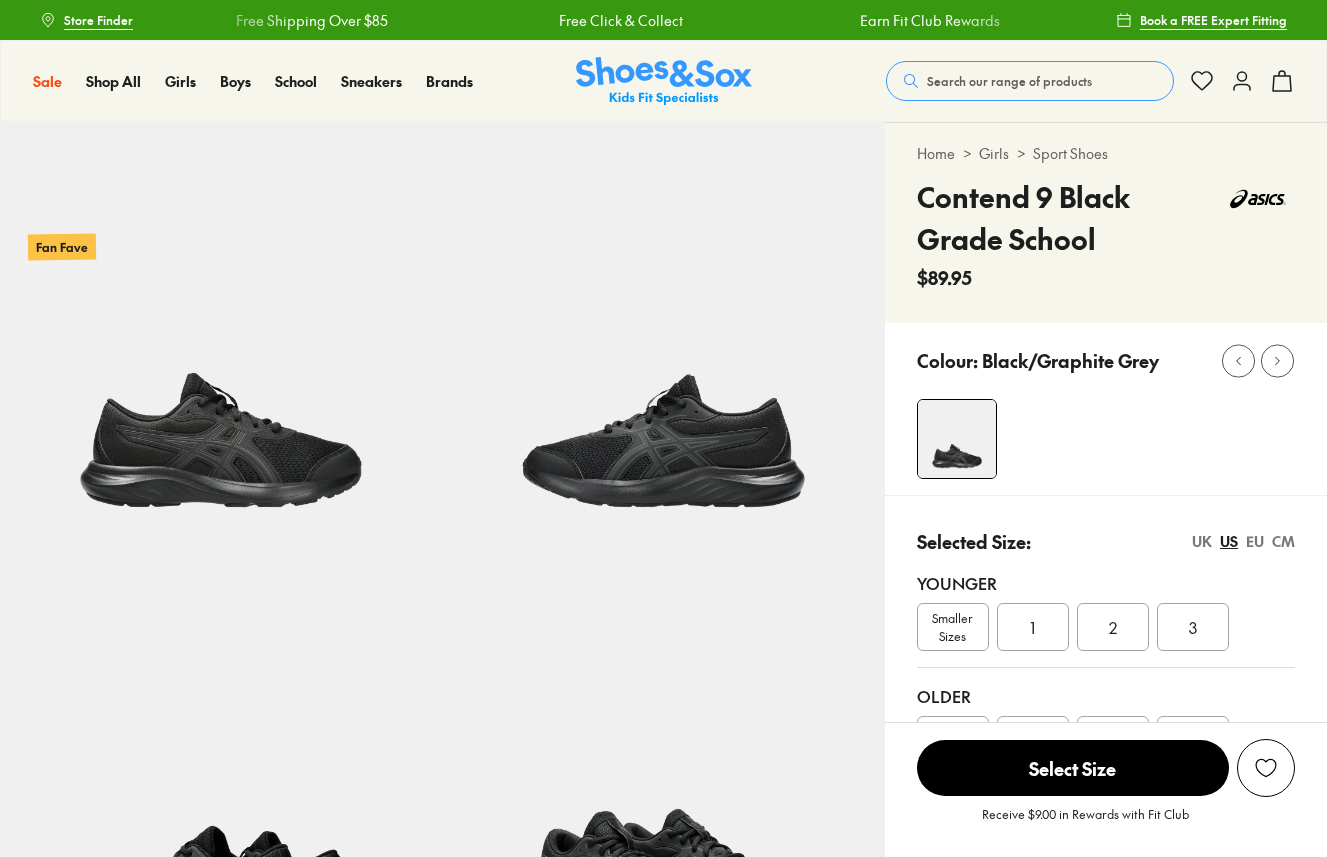 scroll, scrollTop: 0, scrollLeft: 0, axis: both 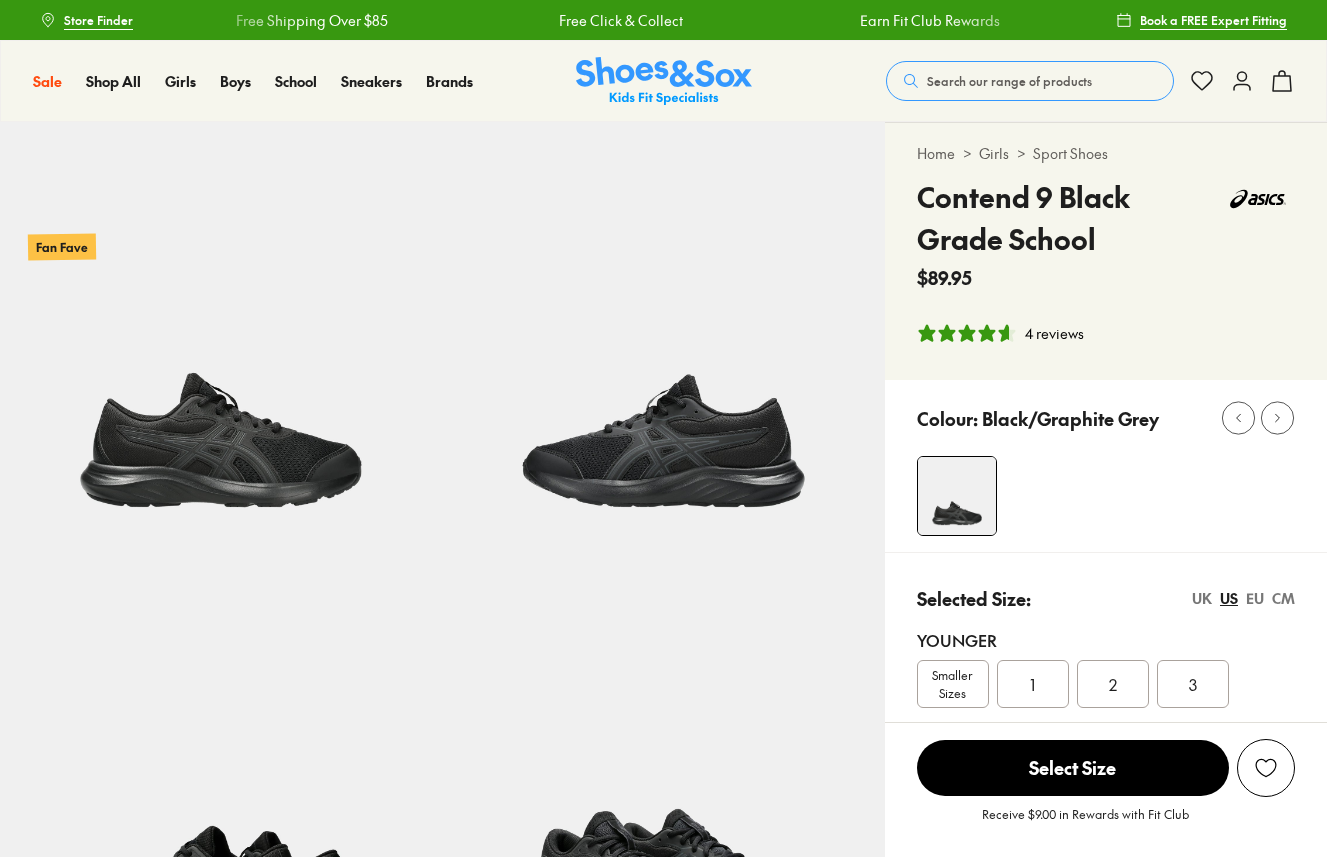 select on "*" 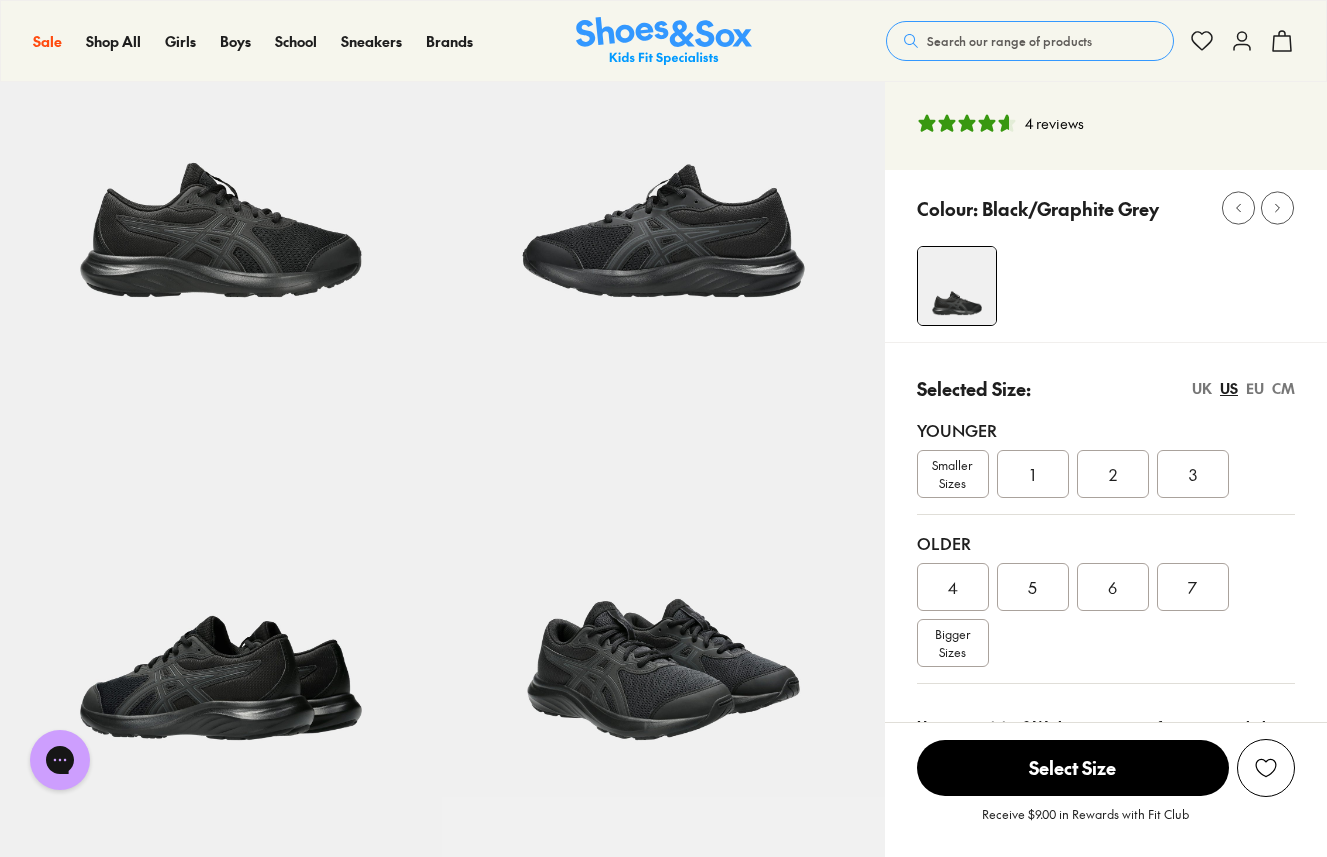 scroll, scrollTop: 213, scrollLeft: 0, axis: vertical 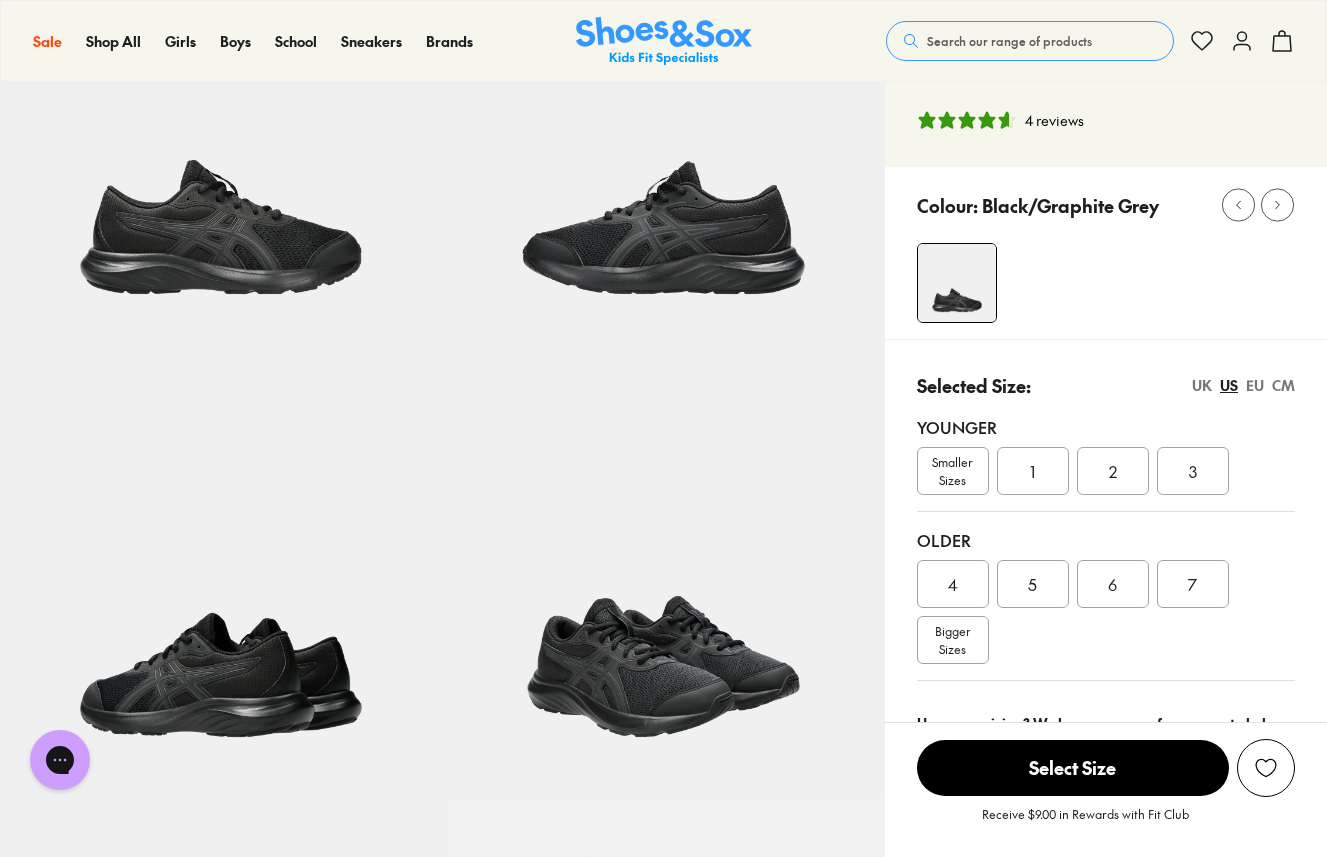 click on "4" at bounding box center [953, 584] 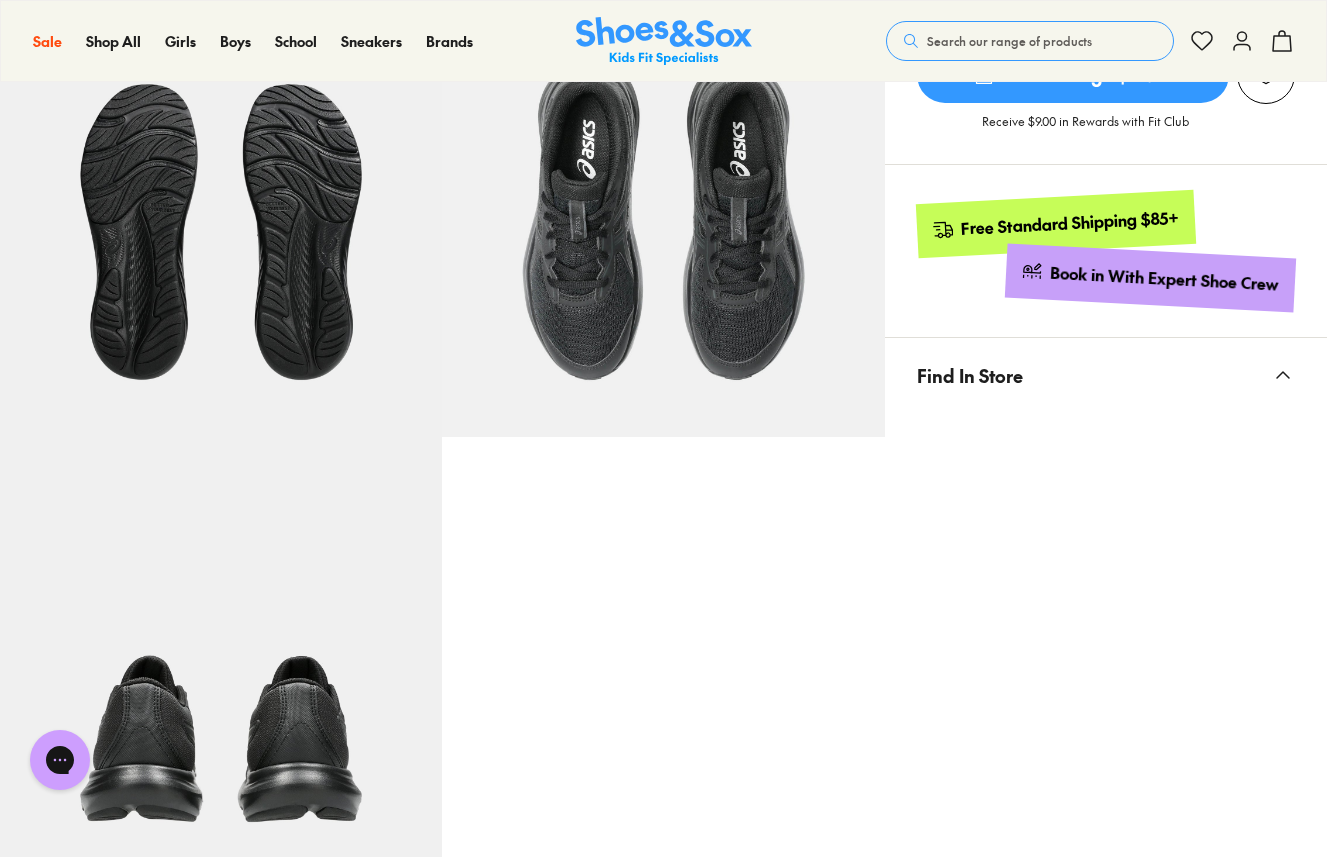 scroll, scrollTop: 1017, scrollLeft: 0, axis: vertical 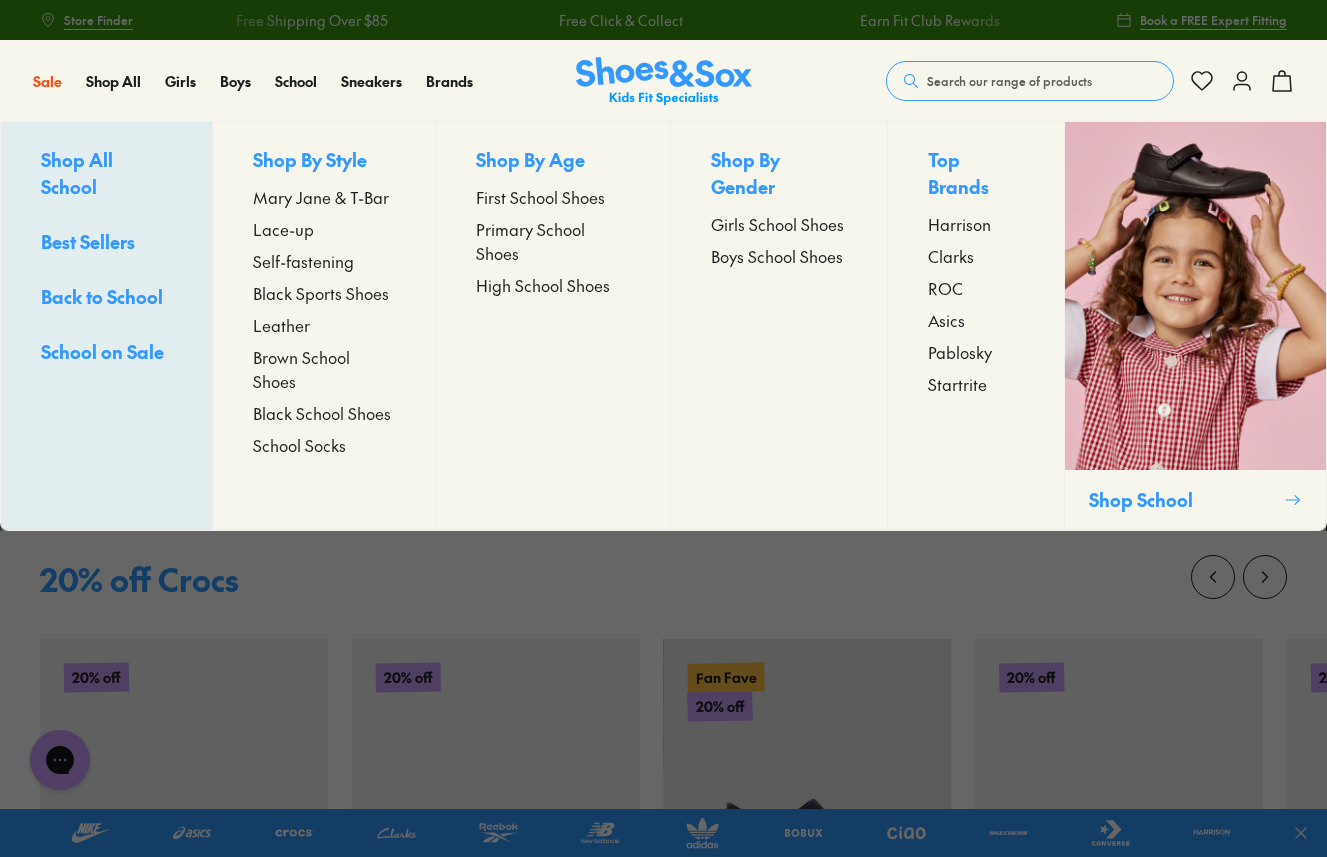 click on "Black Sports Shoes" at bounding box center (321, 293) 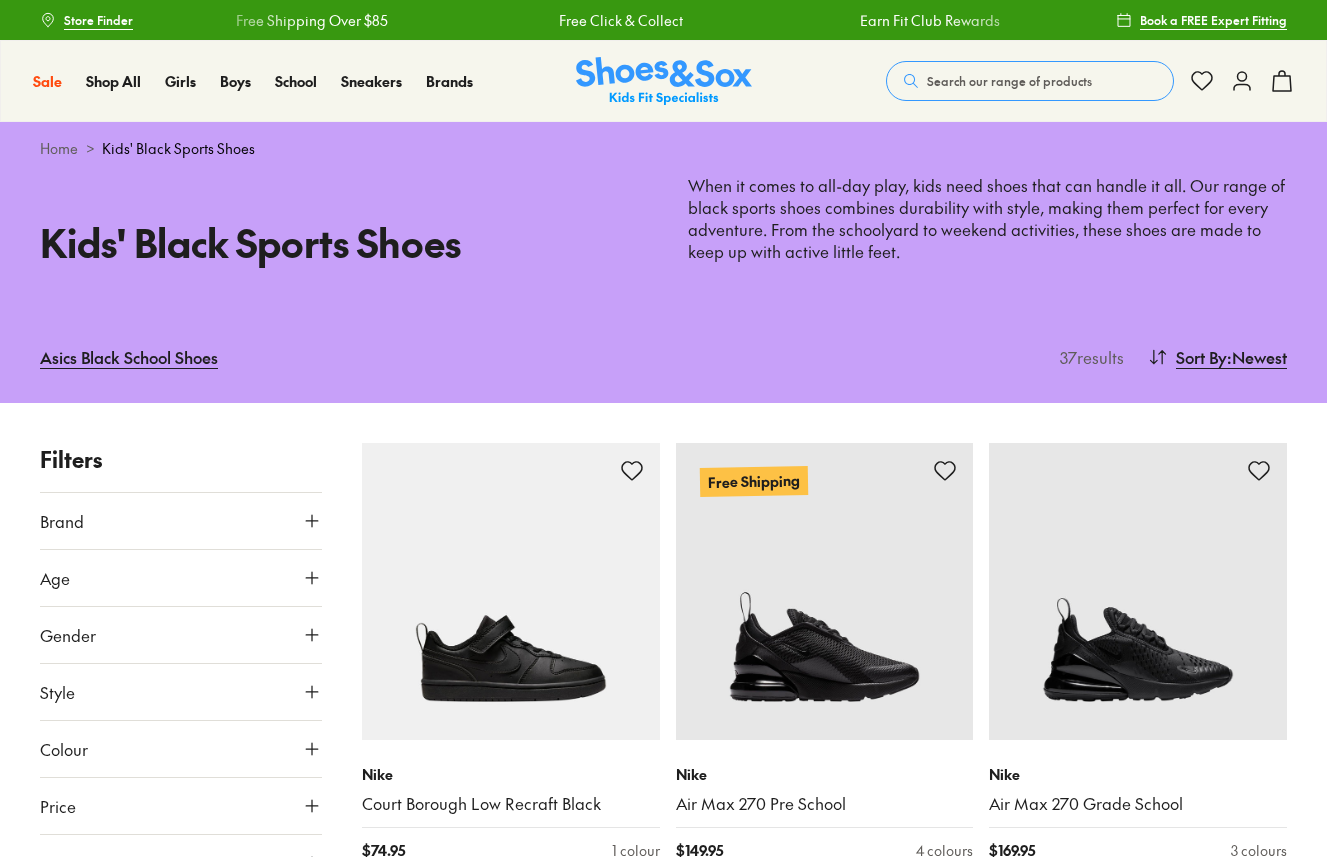 scroll, scrollTop: 0, scrollLeft: 0, axis: both 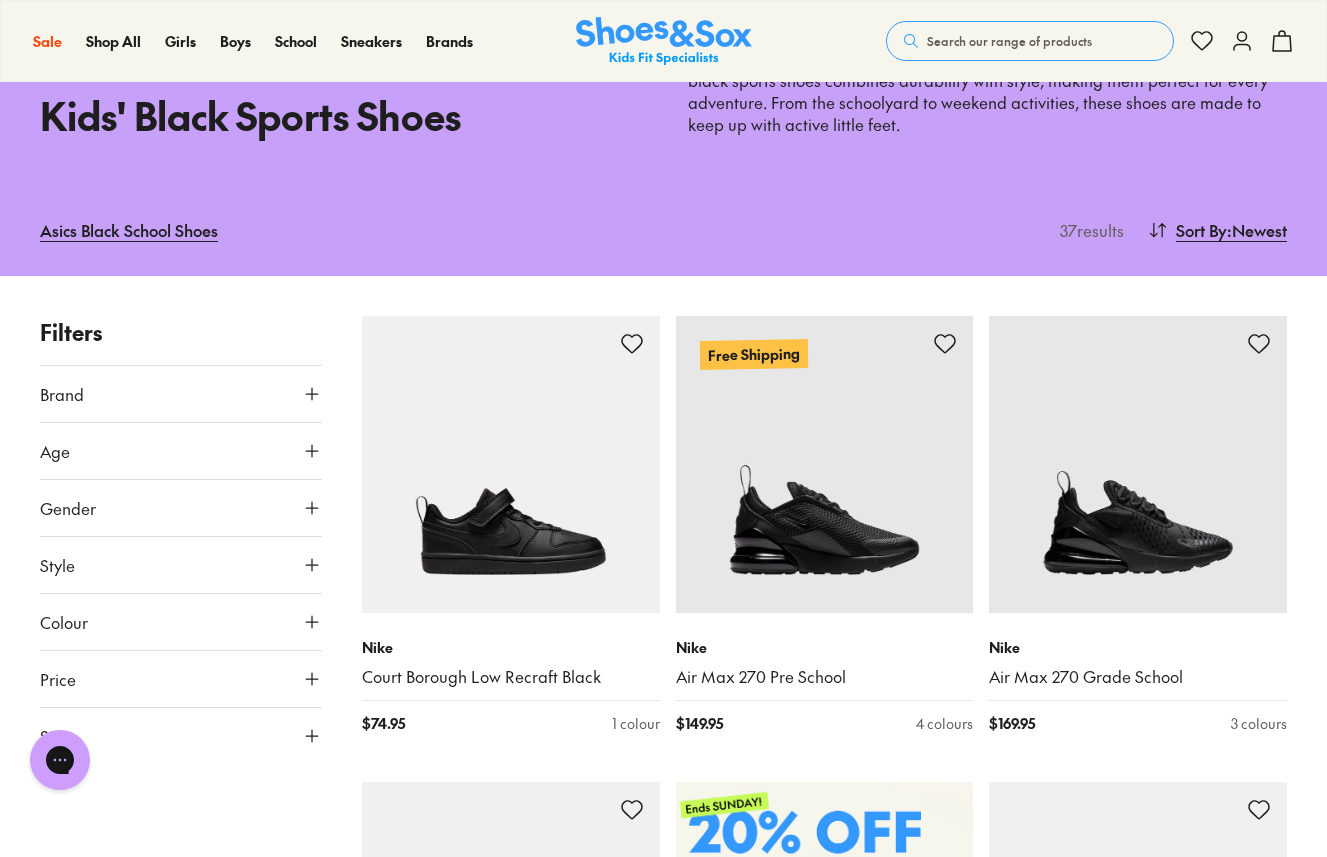 click 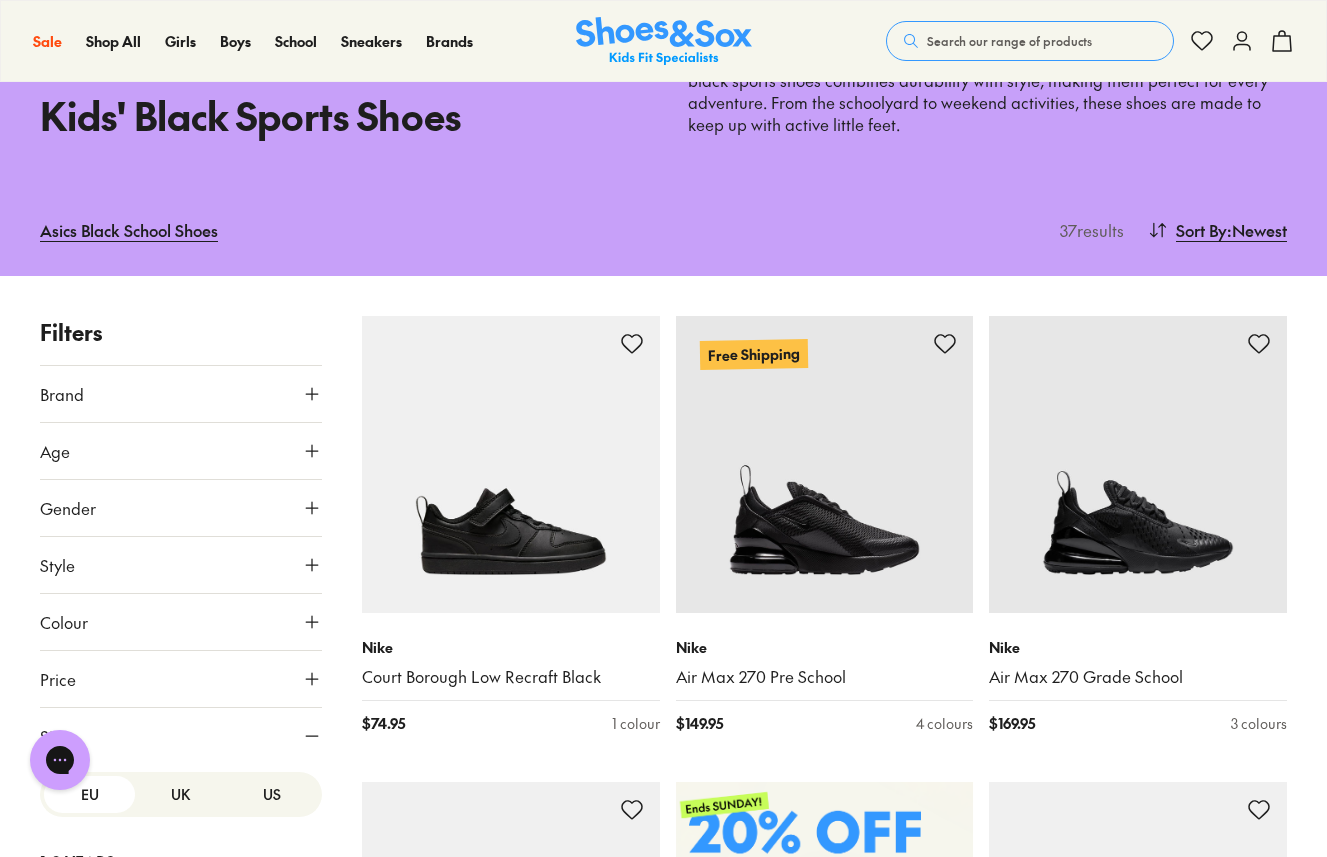 scroll, scrollTop: 87, scrollLeft: 0, axis: vertical 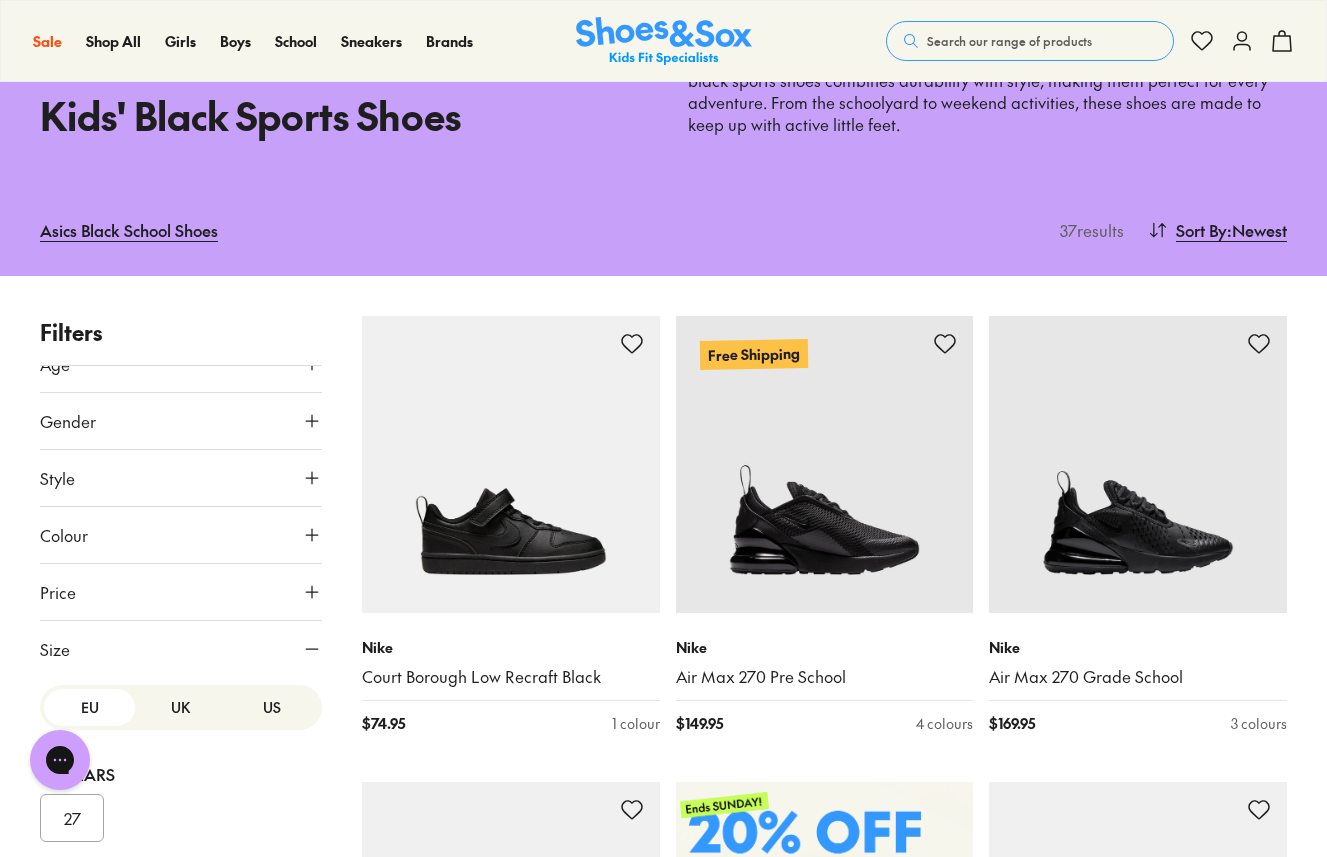 click on "US" at bounding box center [272, 707] 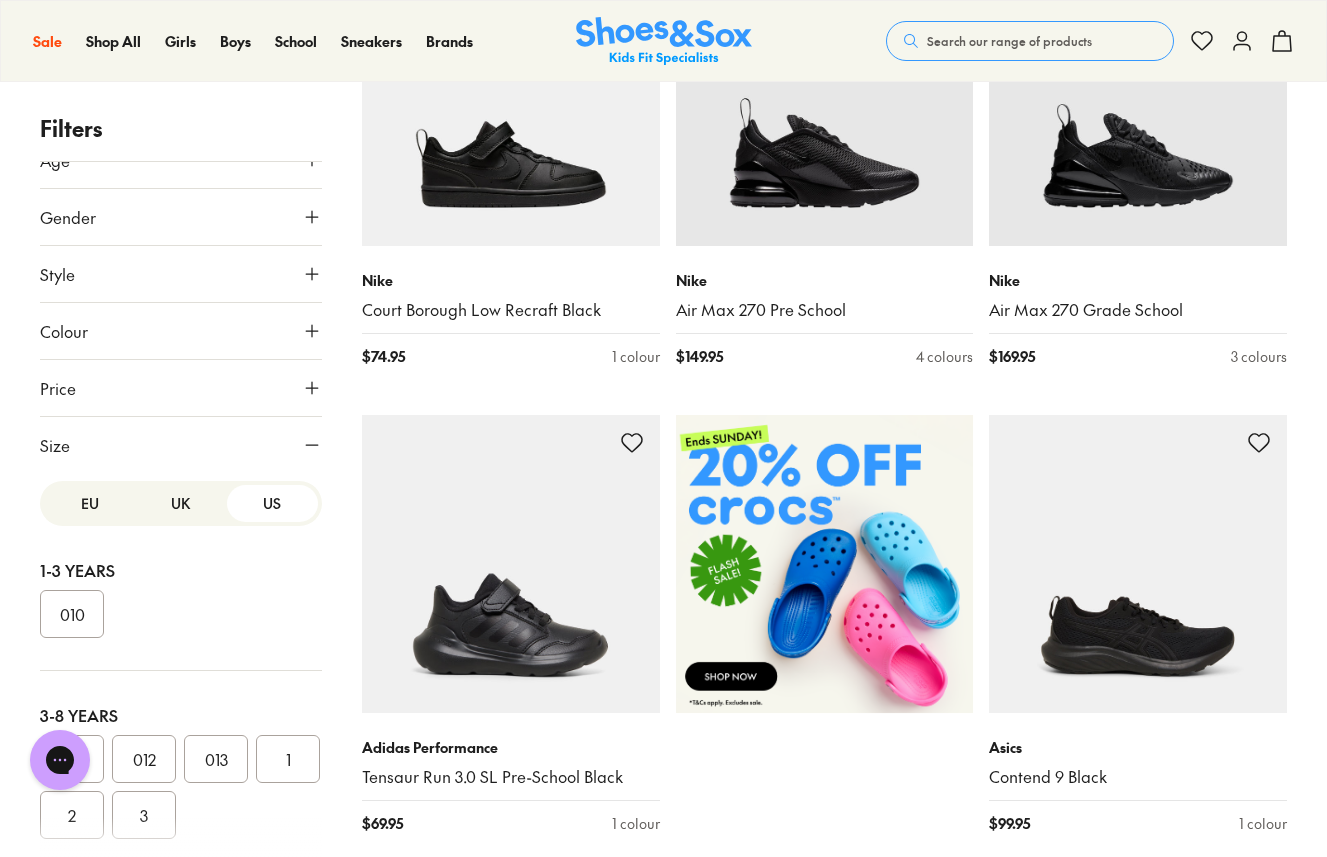scroll, scrollTop: 501, scrollLeft: 0, axis: vertical 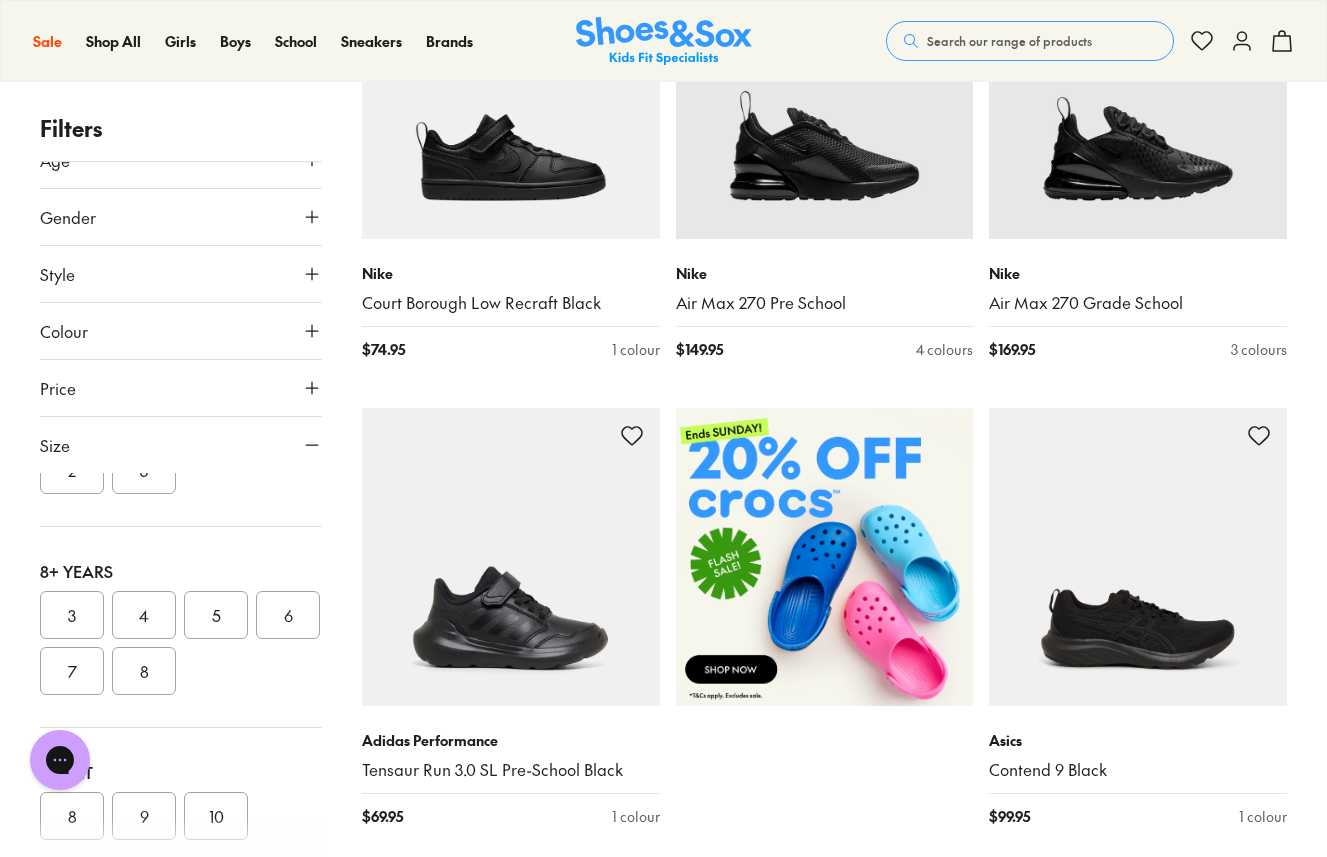 click on "4" at bounding box center (144, 615) 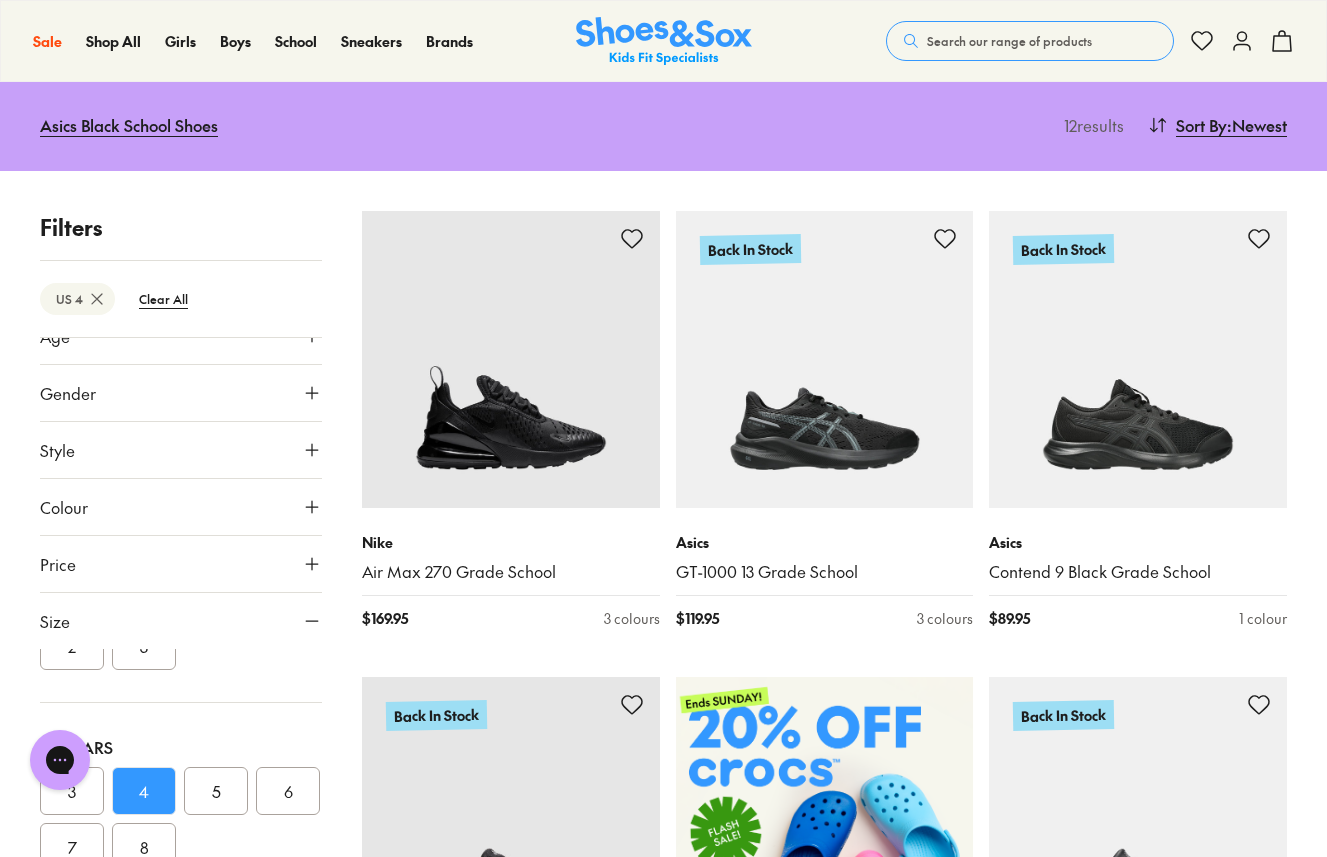 click on "Sort By" at bounding box center [1201, 125] 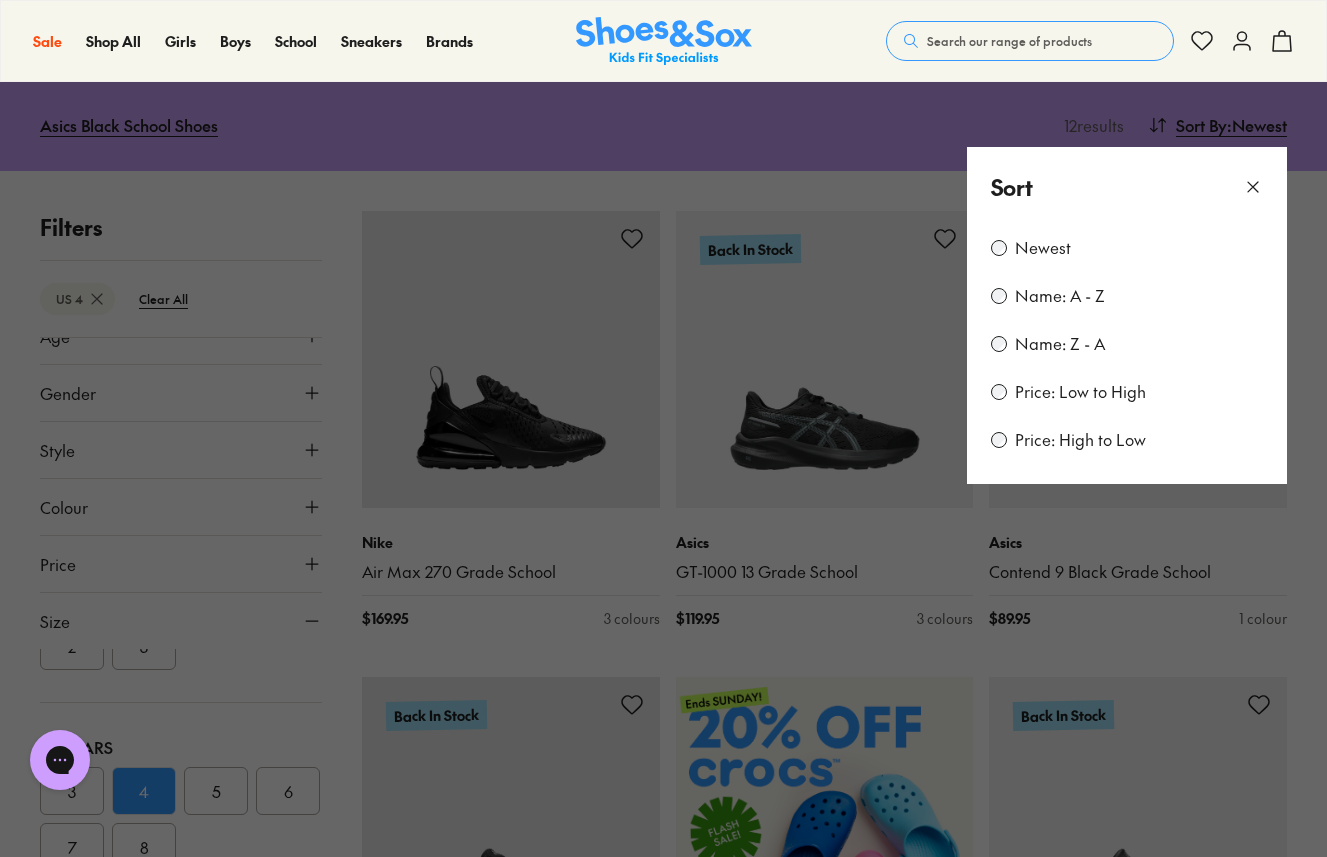 click on "Price: Low to High" at bounding box center (1080, 392) 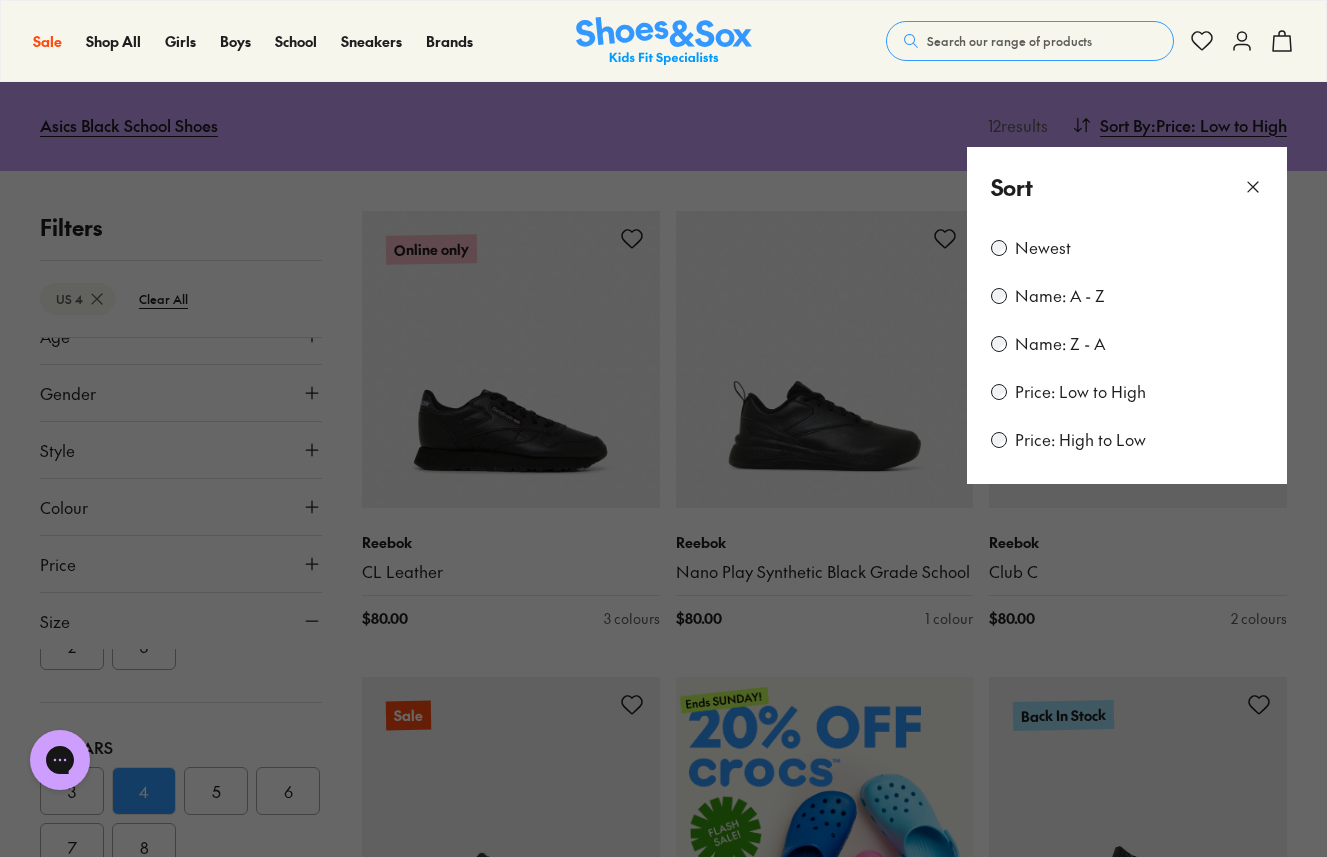 click at bounding box center [663, 428] 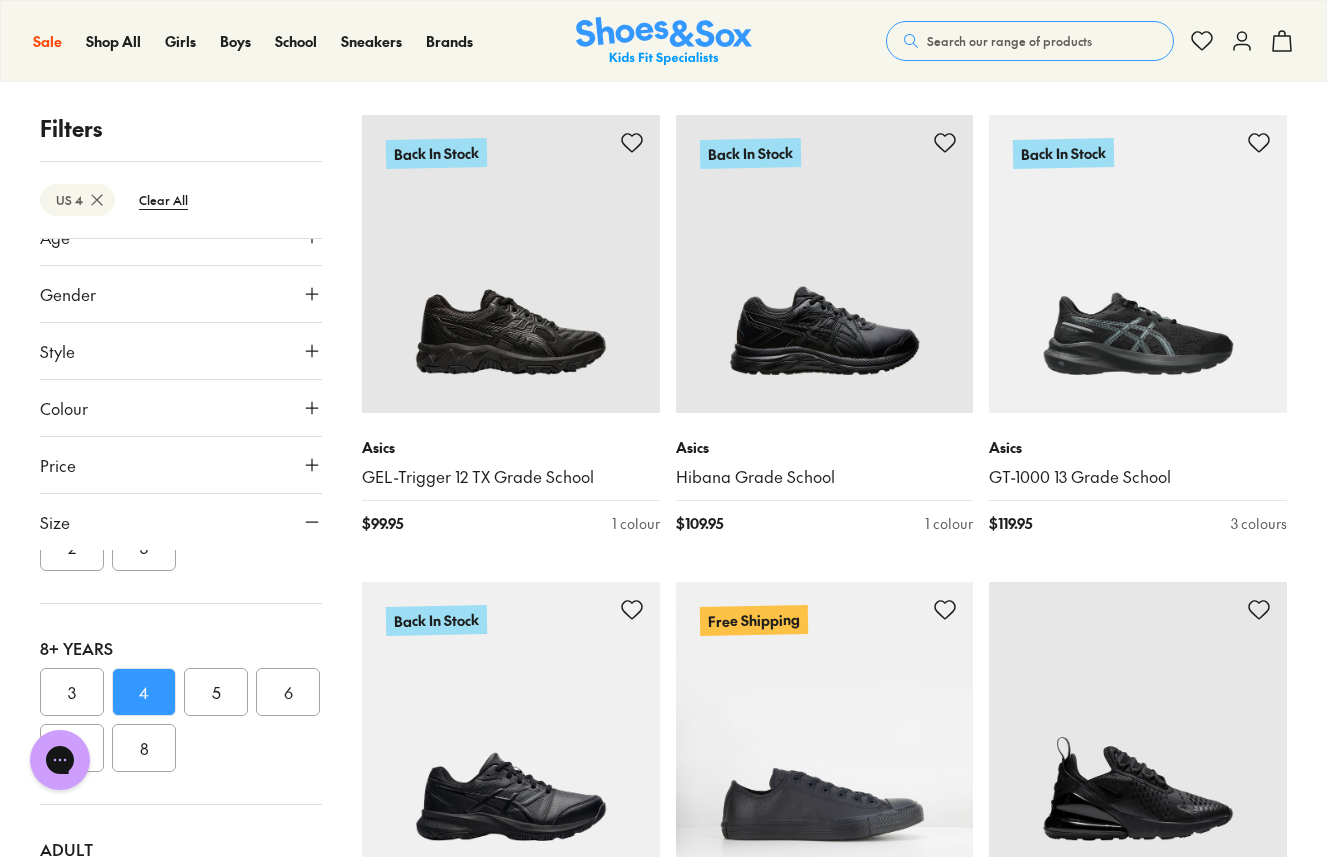 scroll, scrollTop: 1256, scrollLeft: 0, axis: vertical 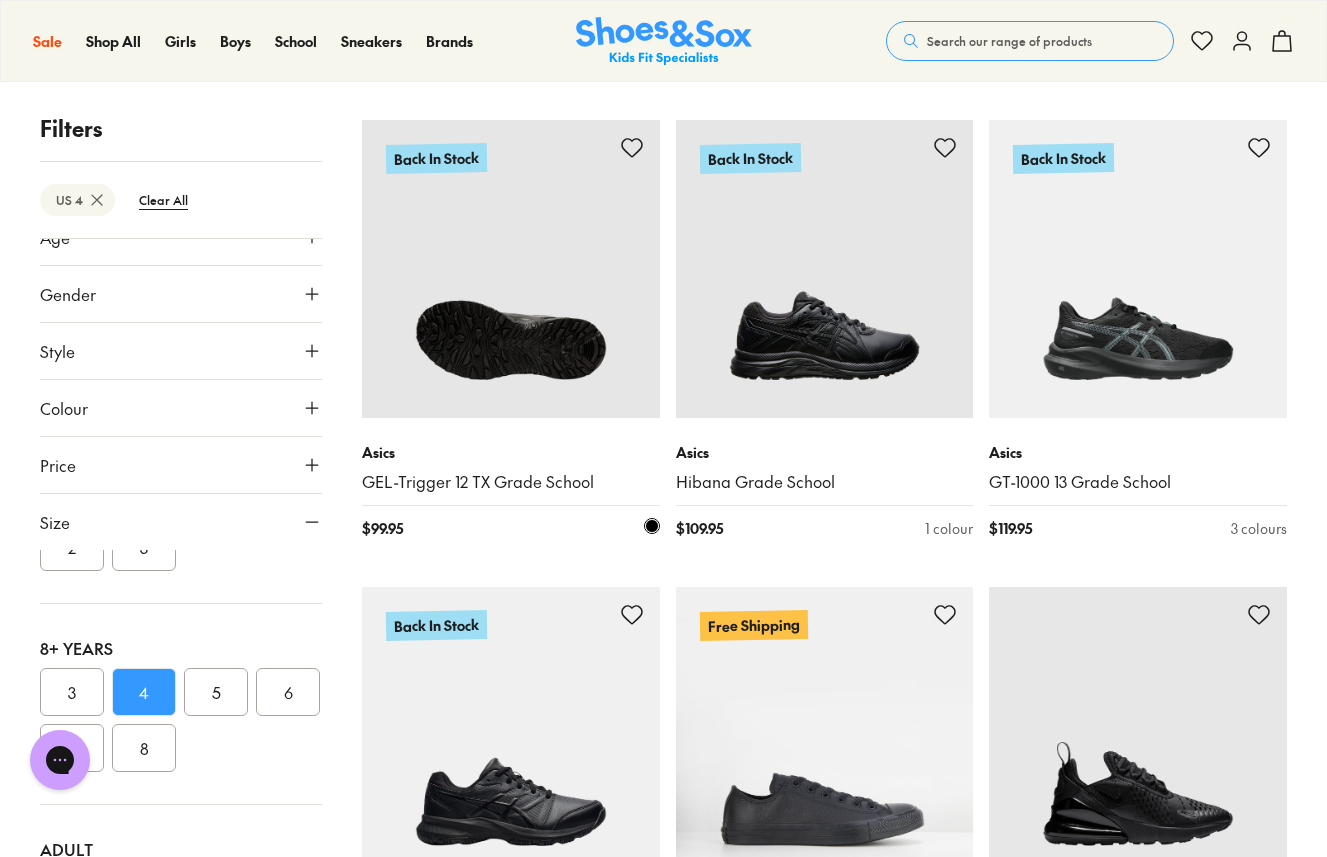 click at bounding box center (511, 269) 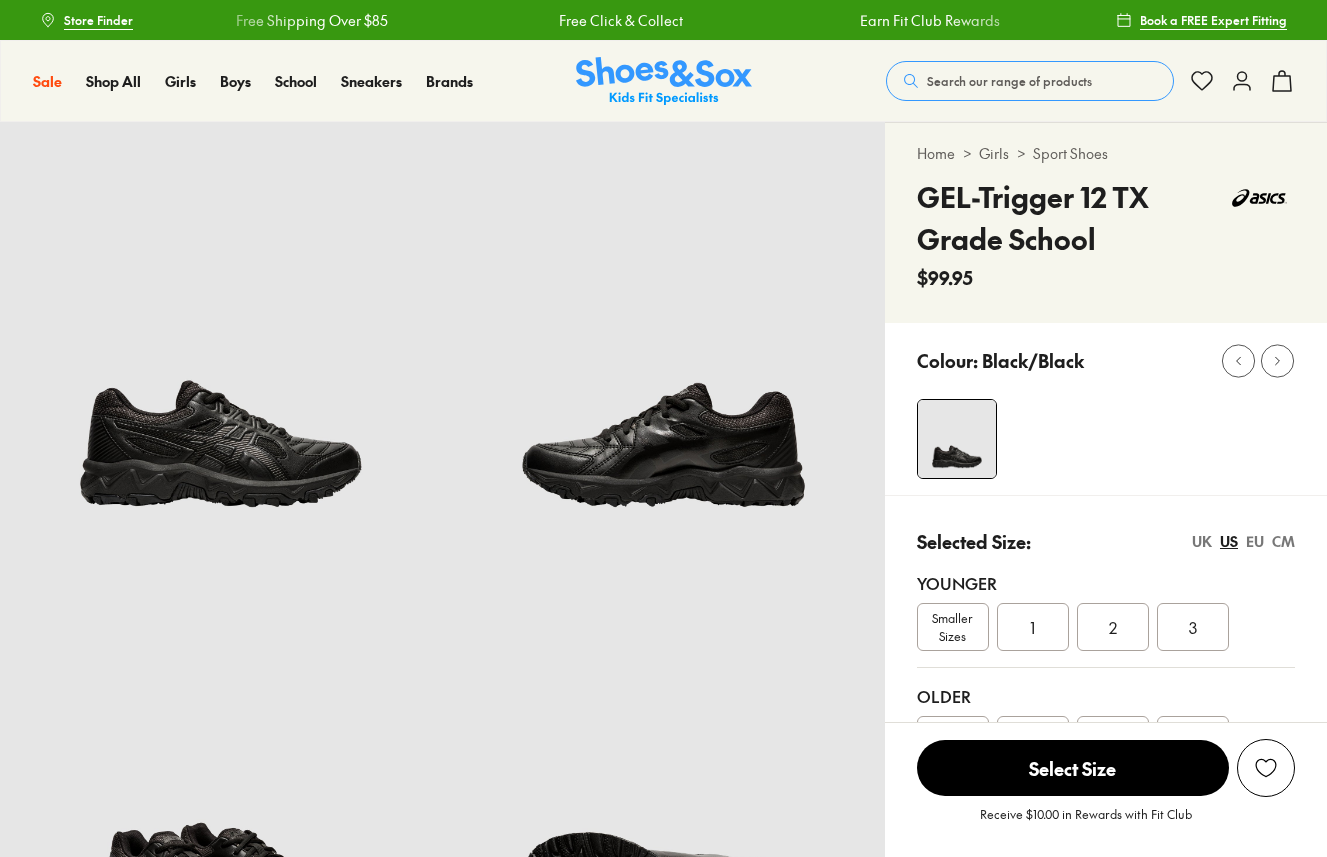 scroll, scrollTop: 0, scrollLeft: 0, axis: both 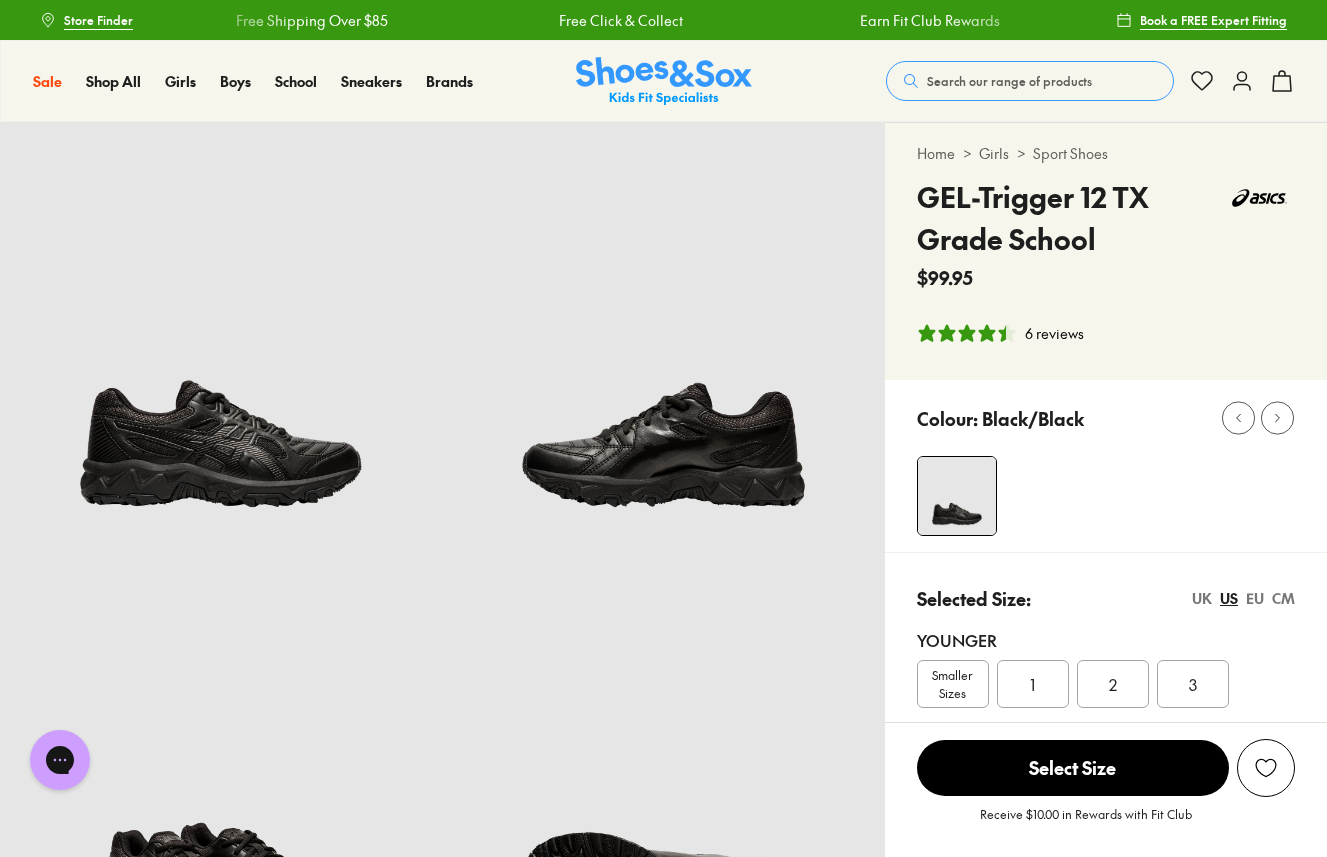 select on "*" 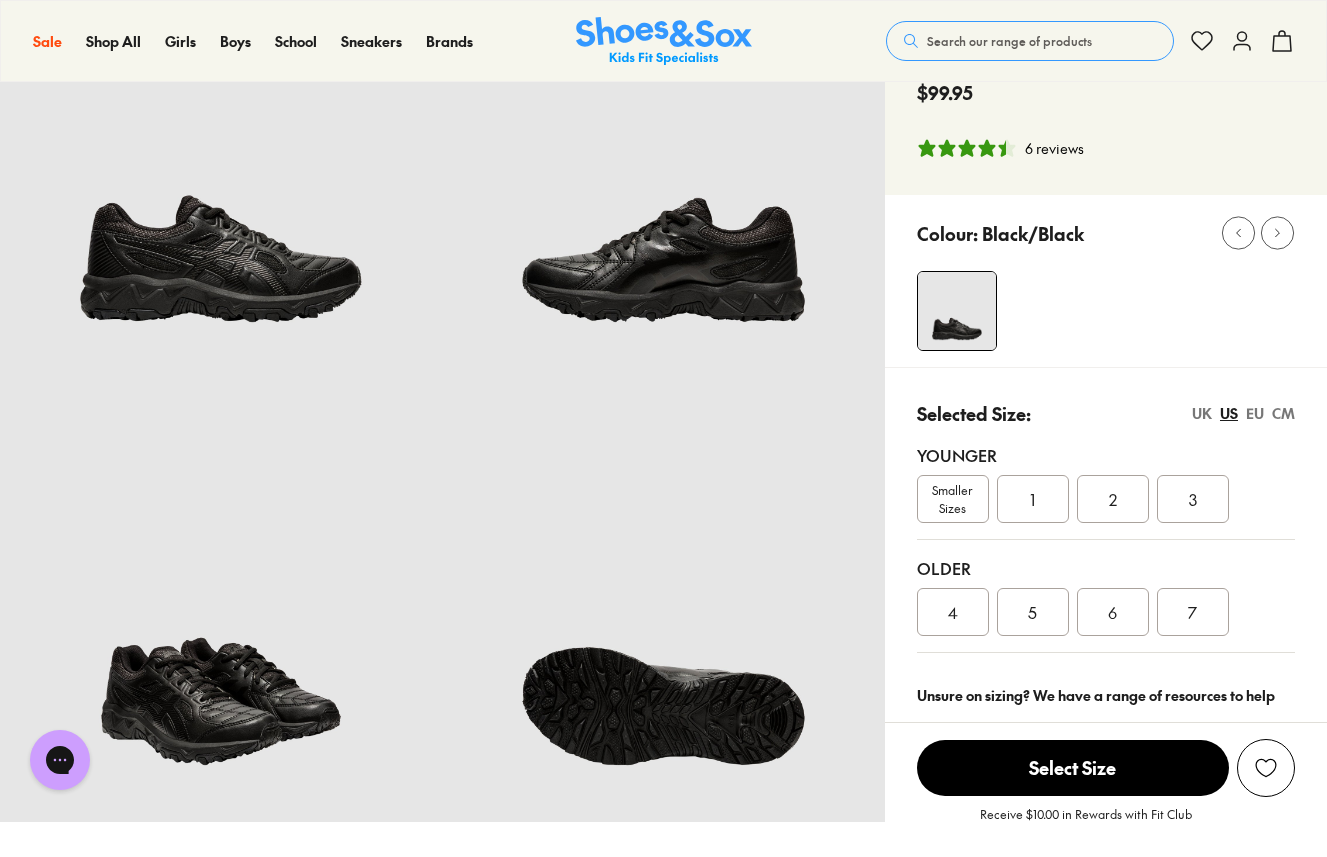 scroll, scrollTop: 216, scrollLeft: 0, axis: vertical 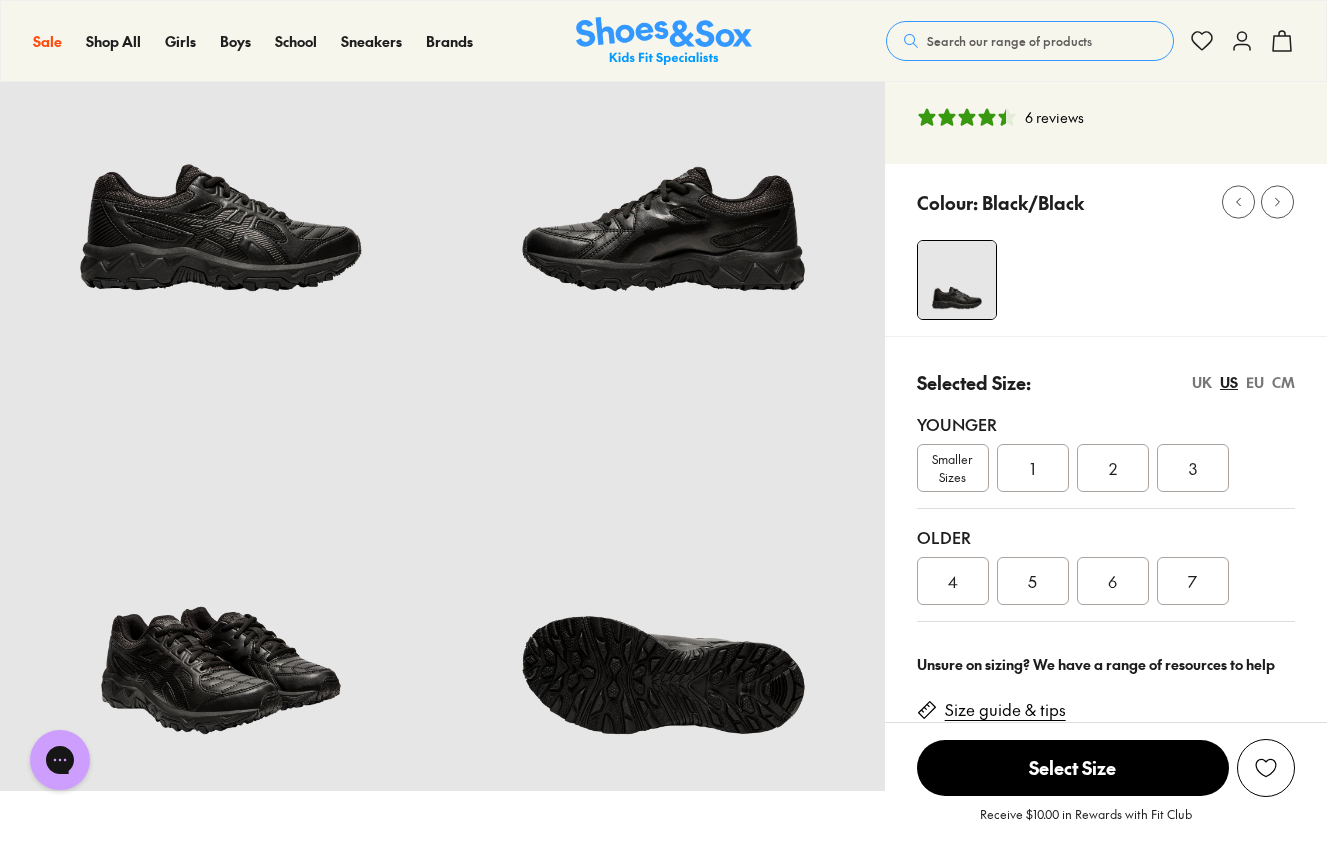 click on "4" at bounding box center (953, 581) 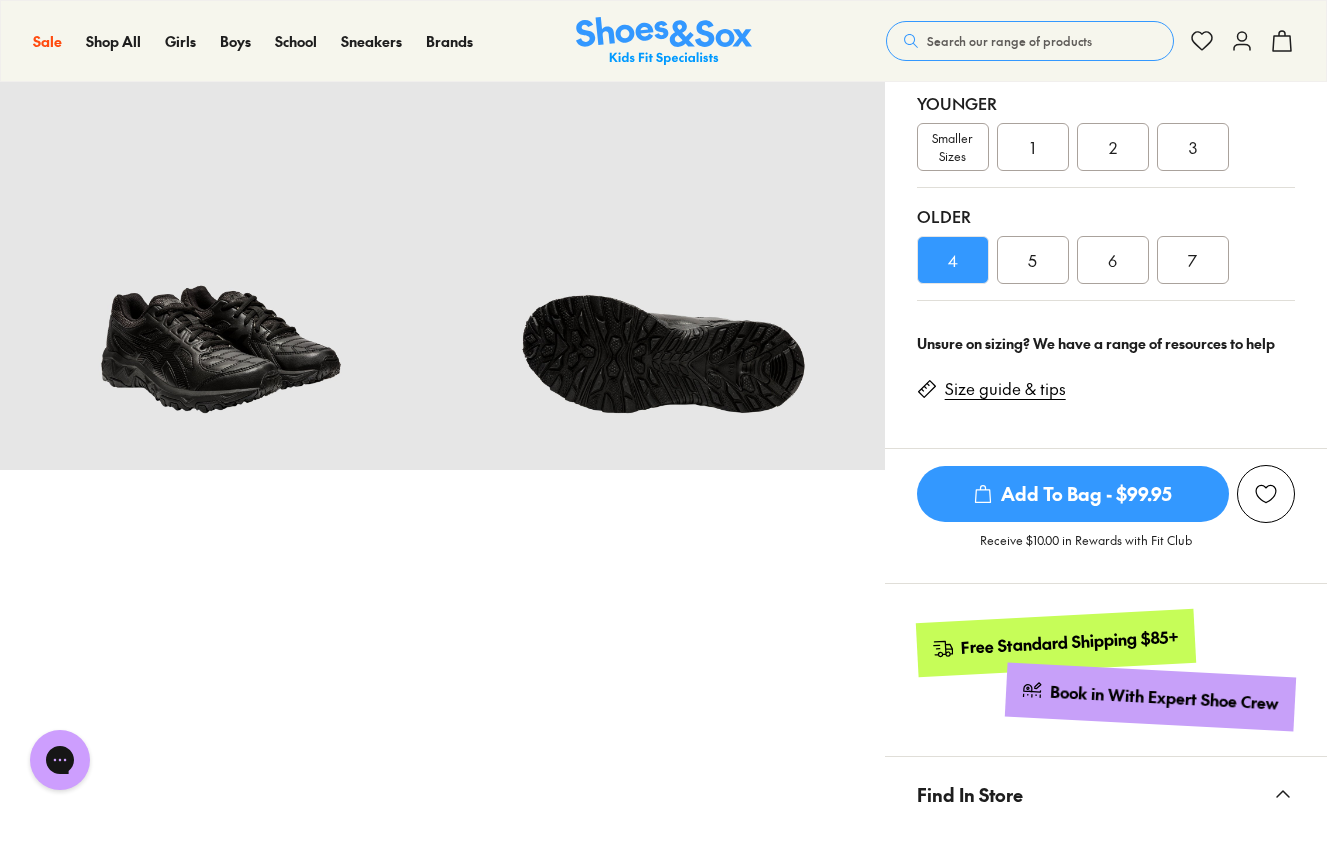 scroll, scrollTop: 540, scrollLeft: 0, axis: vertical 